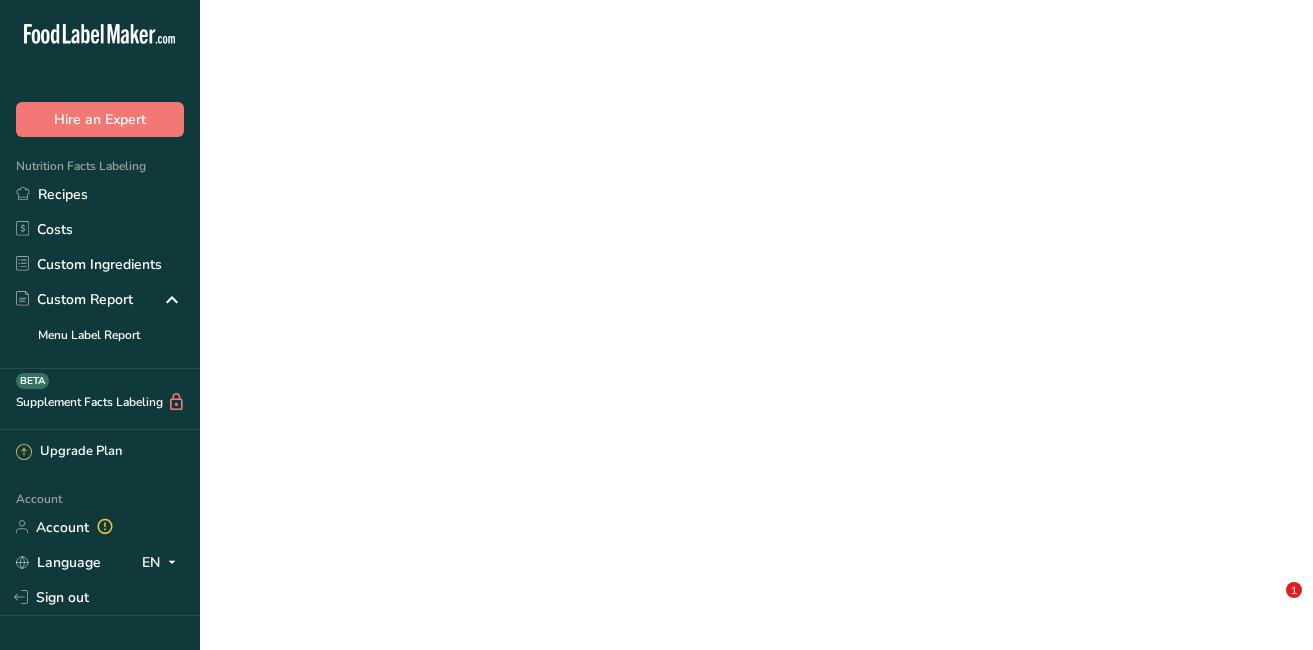 drag, startPoint x: 0, startPoint y: 0, endPoint x: 60, endPoint y: 191, distance: 200.2024 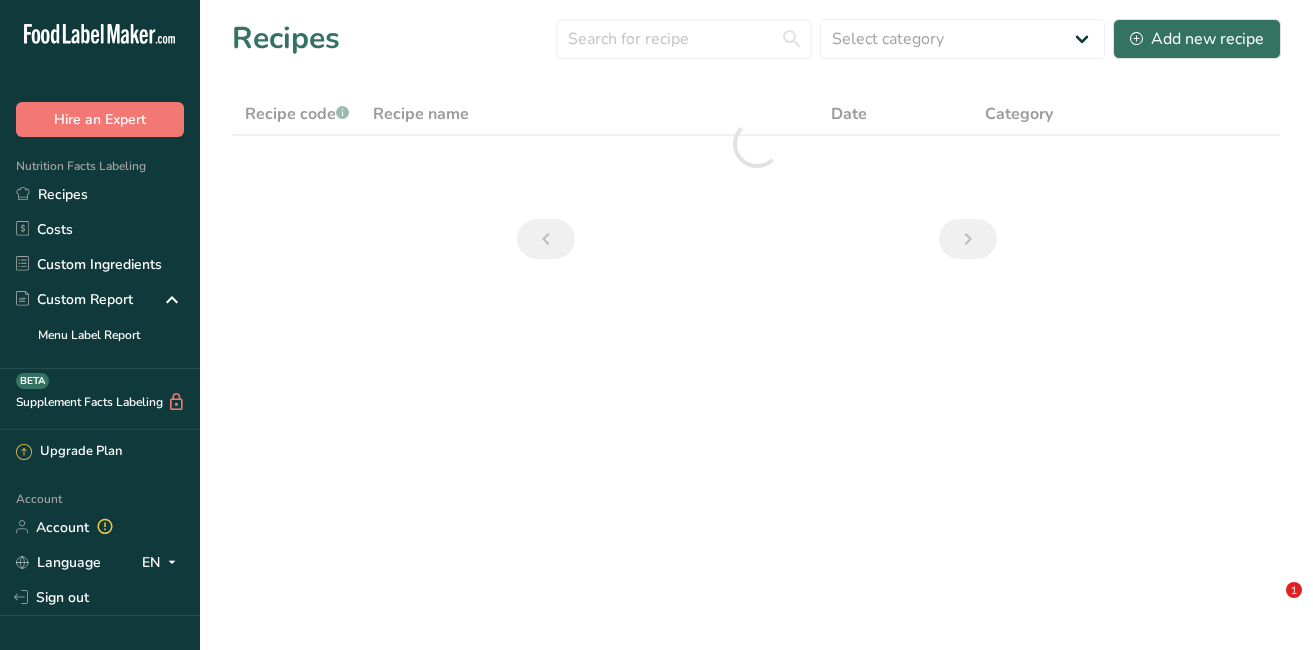 scroll, scrollTop: 0, scrollLeft: 0, axis: both 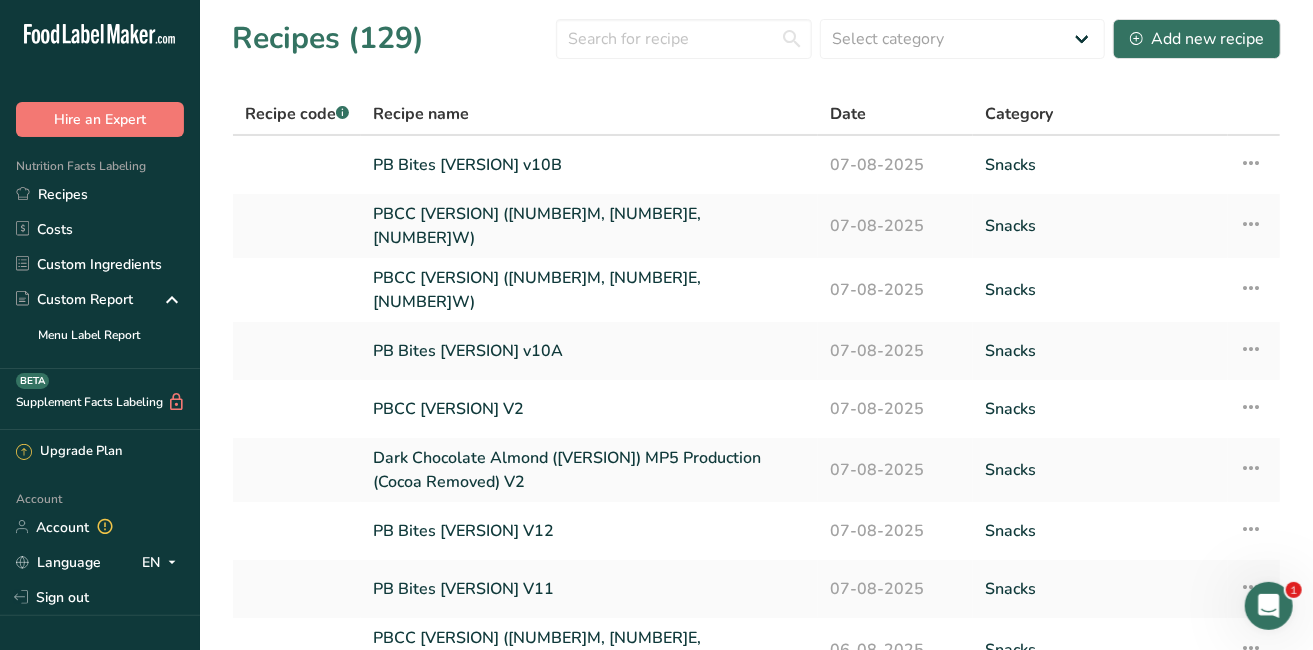 click on "PB Bites [VERSION] v10B" at bounding box center (589, 165) 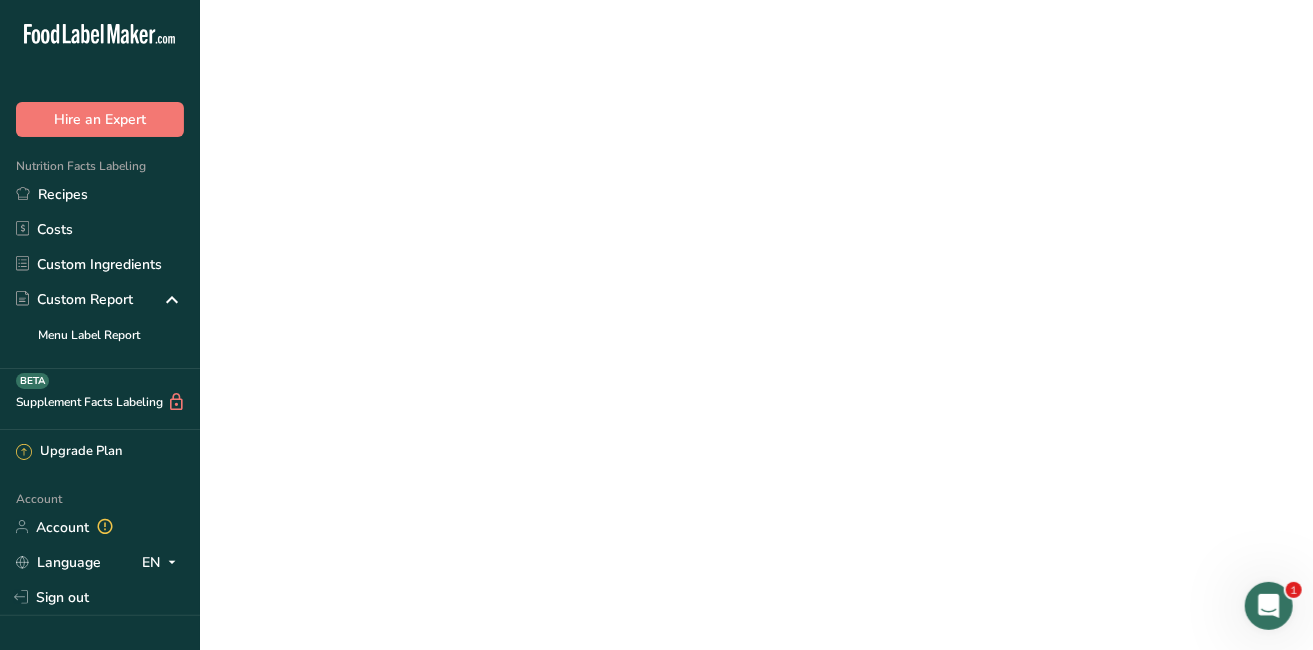 drag, startPoint x: 433, startPoint y: 162, endPoint x: 544, endPoint y: 129, distance: 115.80155 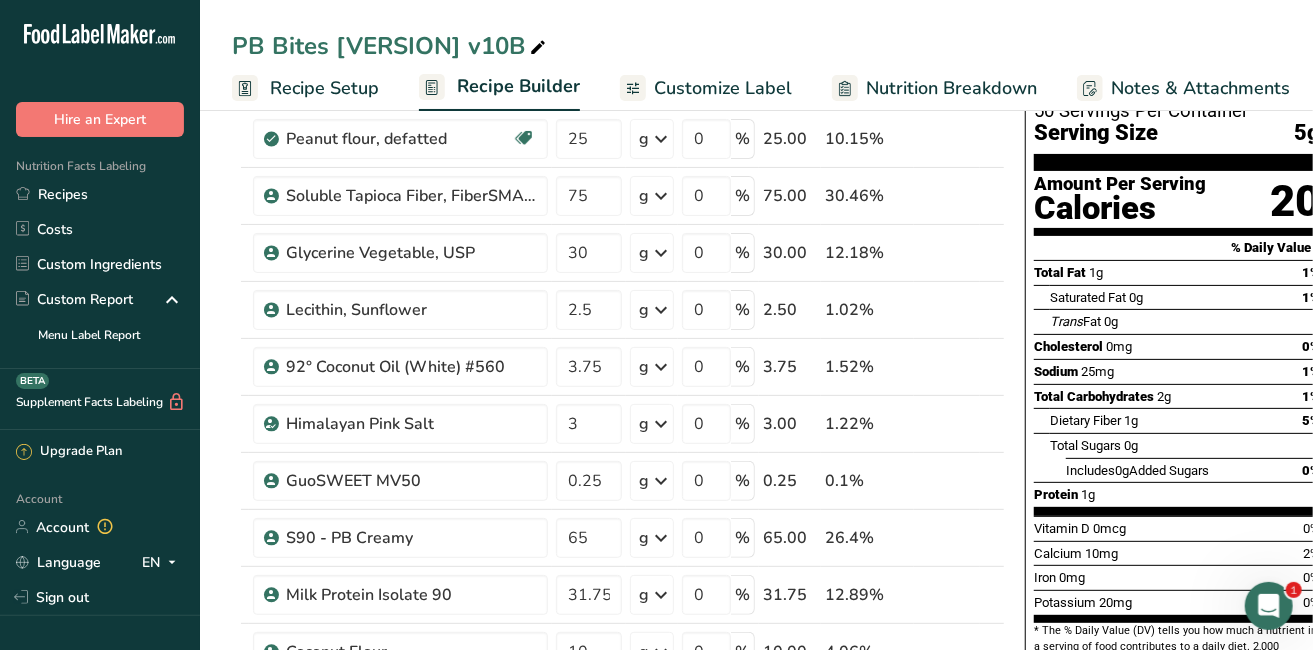 scroll, scrollTop: 193, scrollLeft: 0, axis: vertical 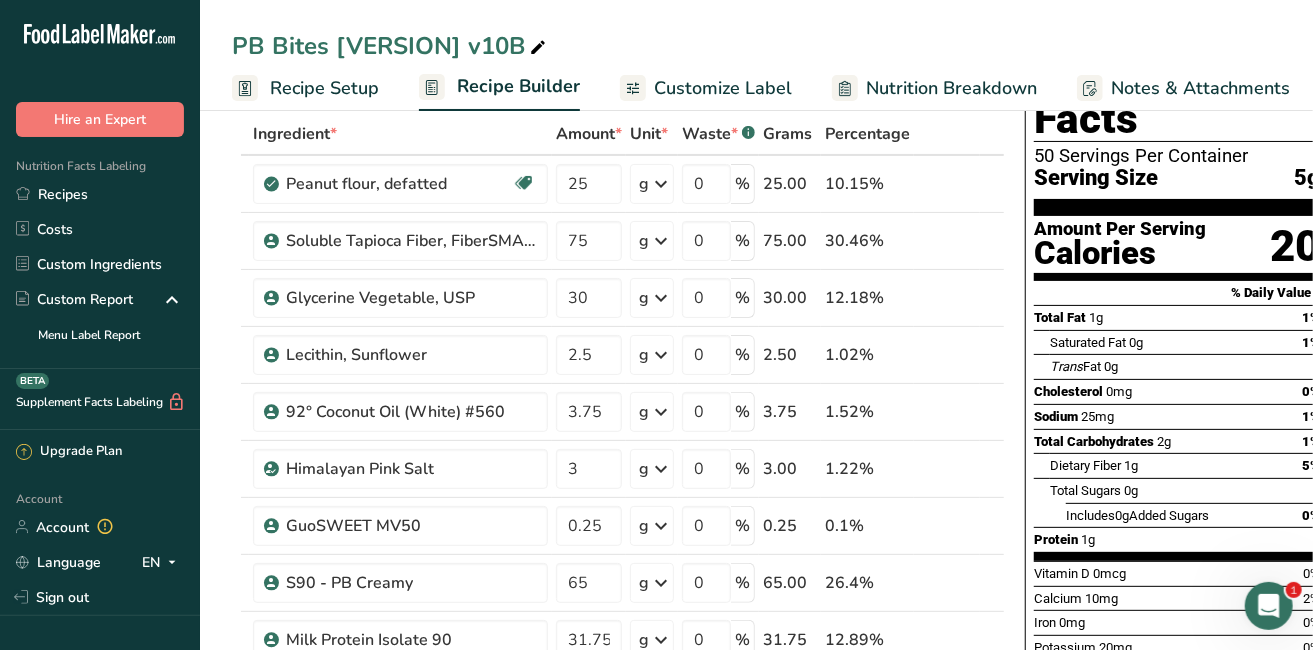 click on "Recipes" at bounding box center (100, 194) 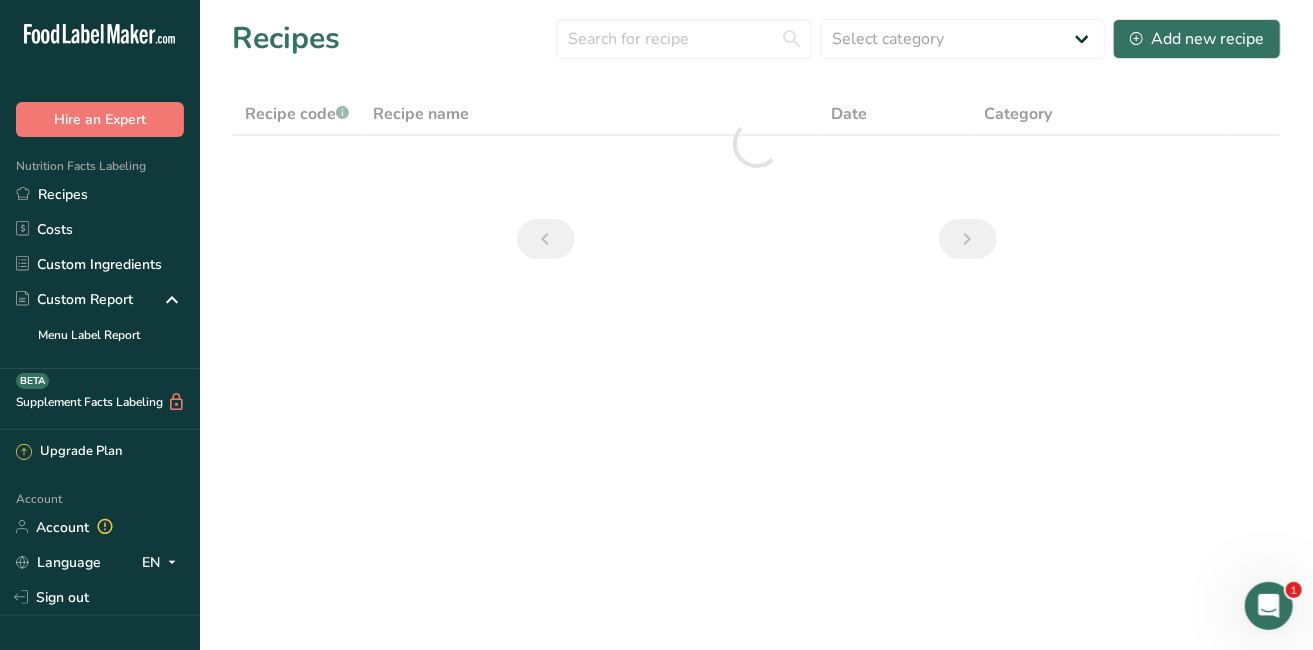 scroll, scrollTop: 0, scrollLeft: 0, axis: both 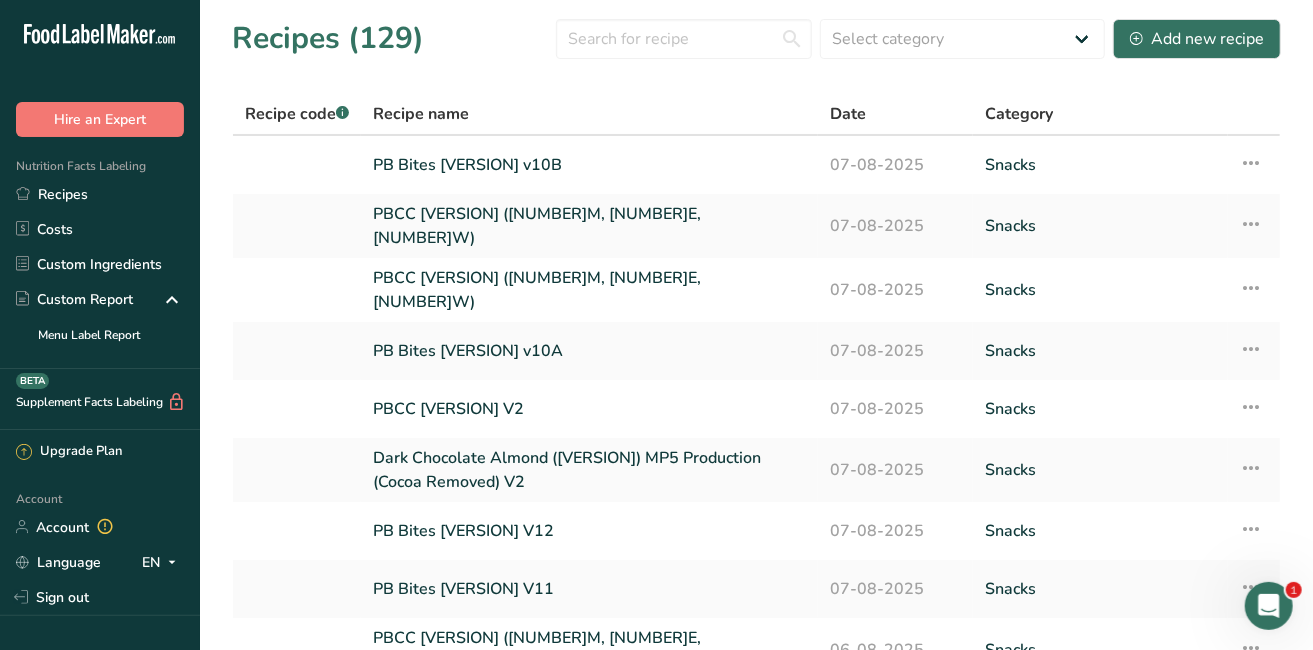 click on "PB Bites [VERSION] V12" at bounding box center [589, 531] 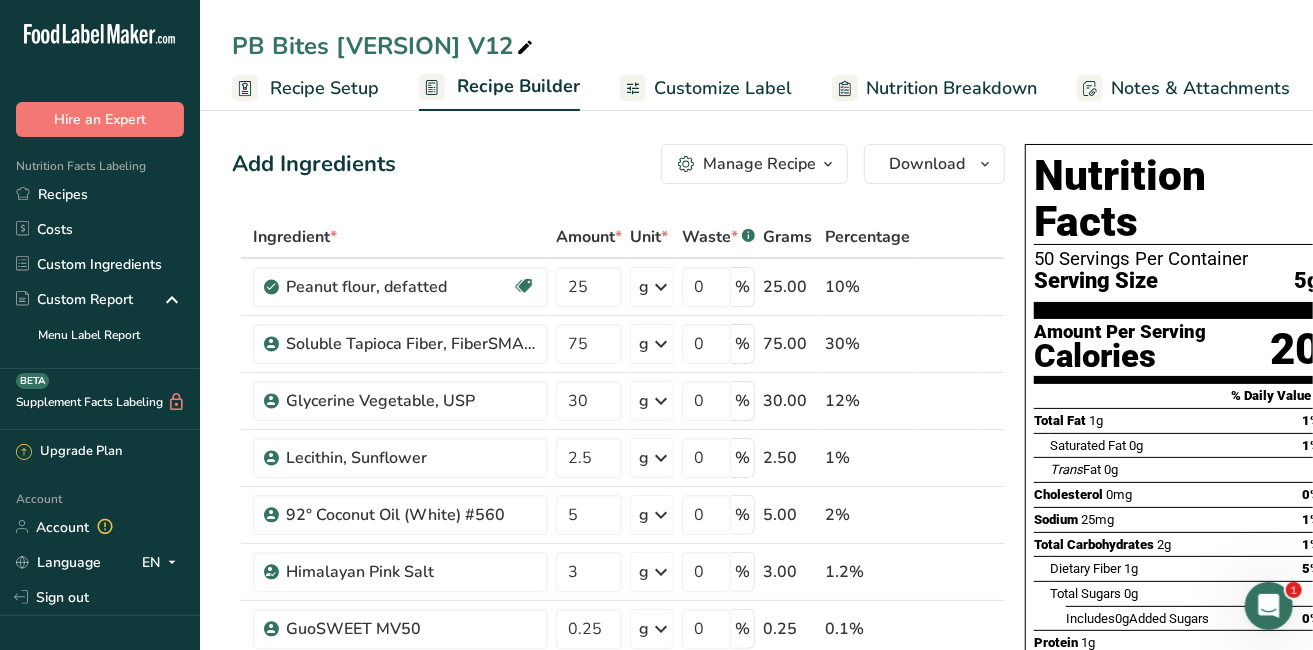 click at bounding box center [828, 164] 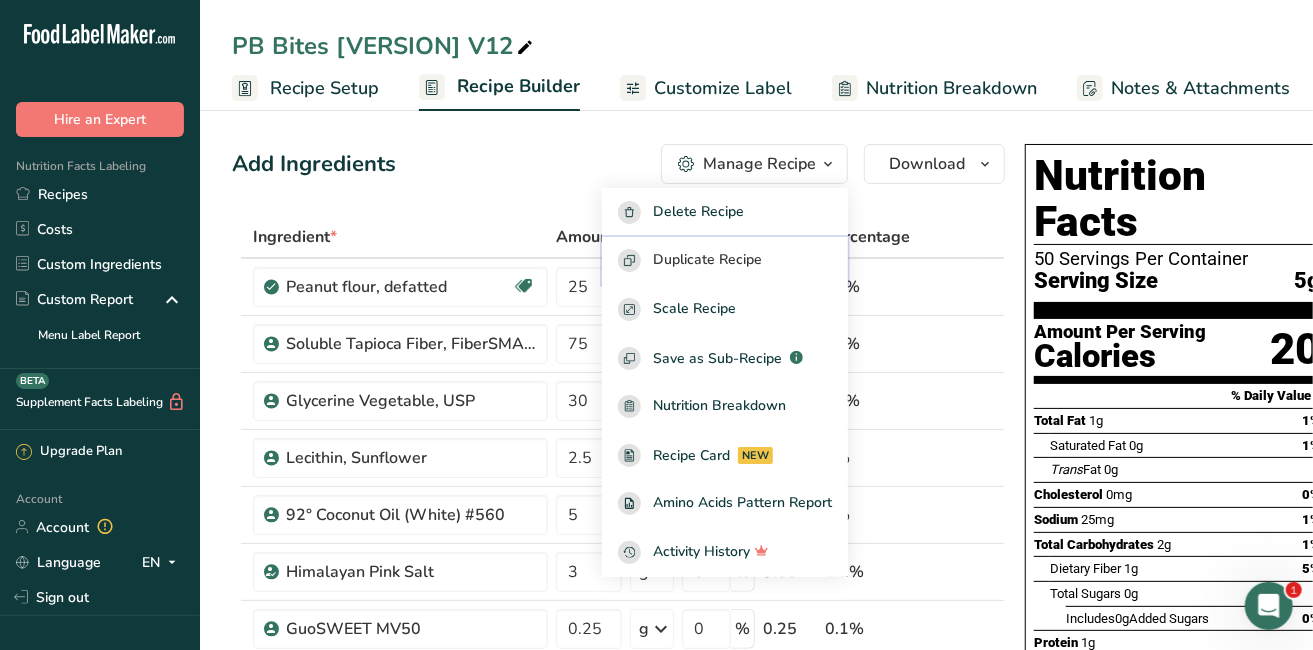 click on "Duplicate Recipe" at bounding box center (707, 260) 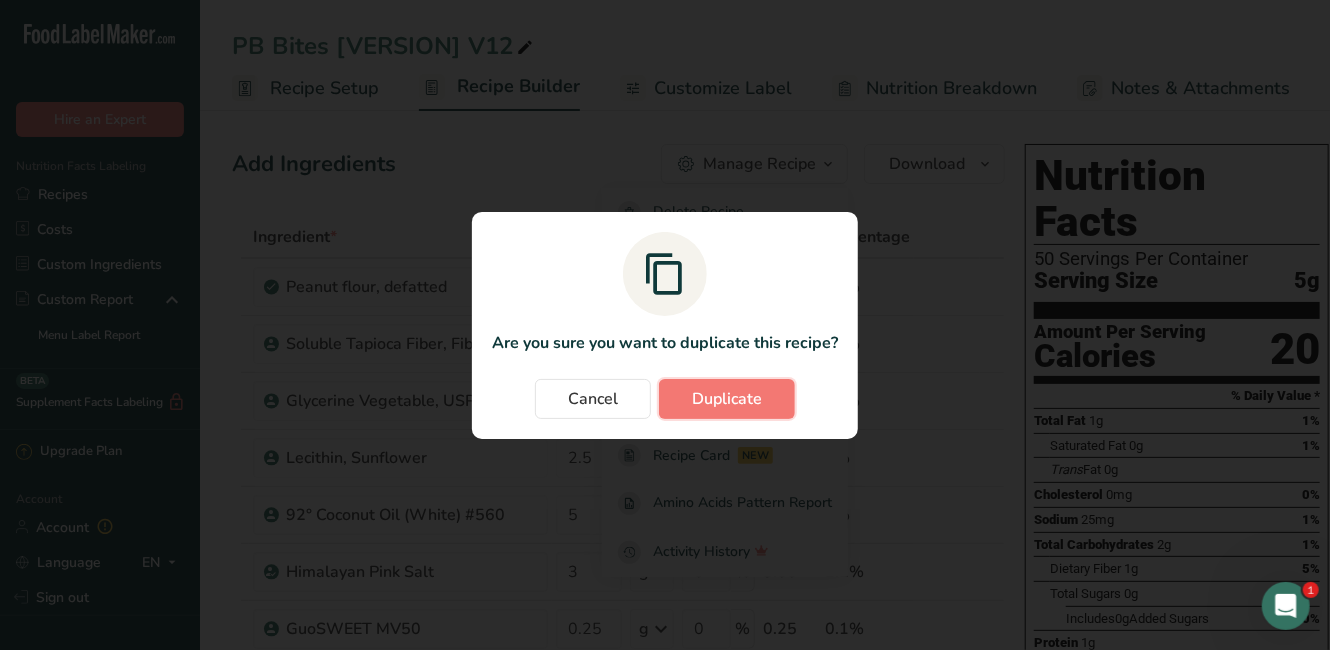 click on "Duplicate" at bounding box center (727, 399) 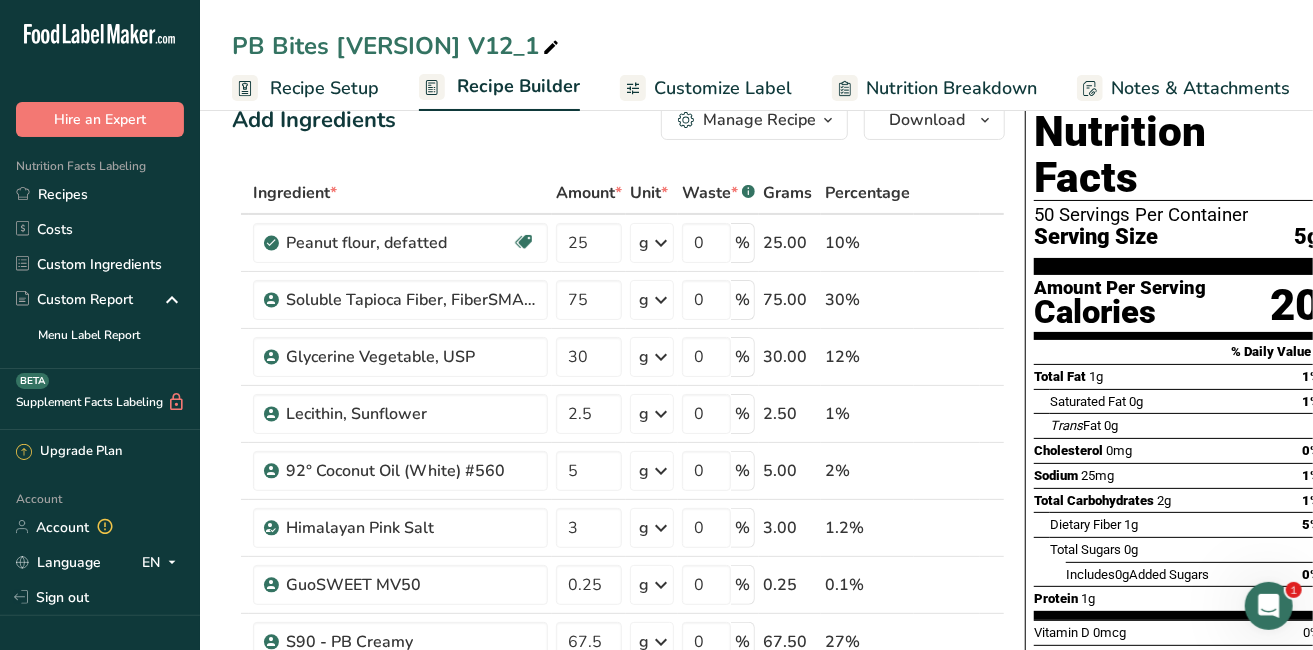 scroll, scrollTop: 177, scrollLeft: 0, axis: vertical 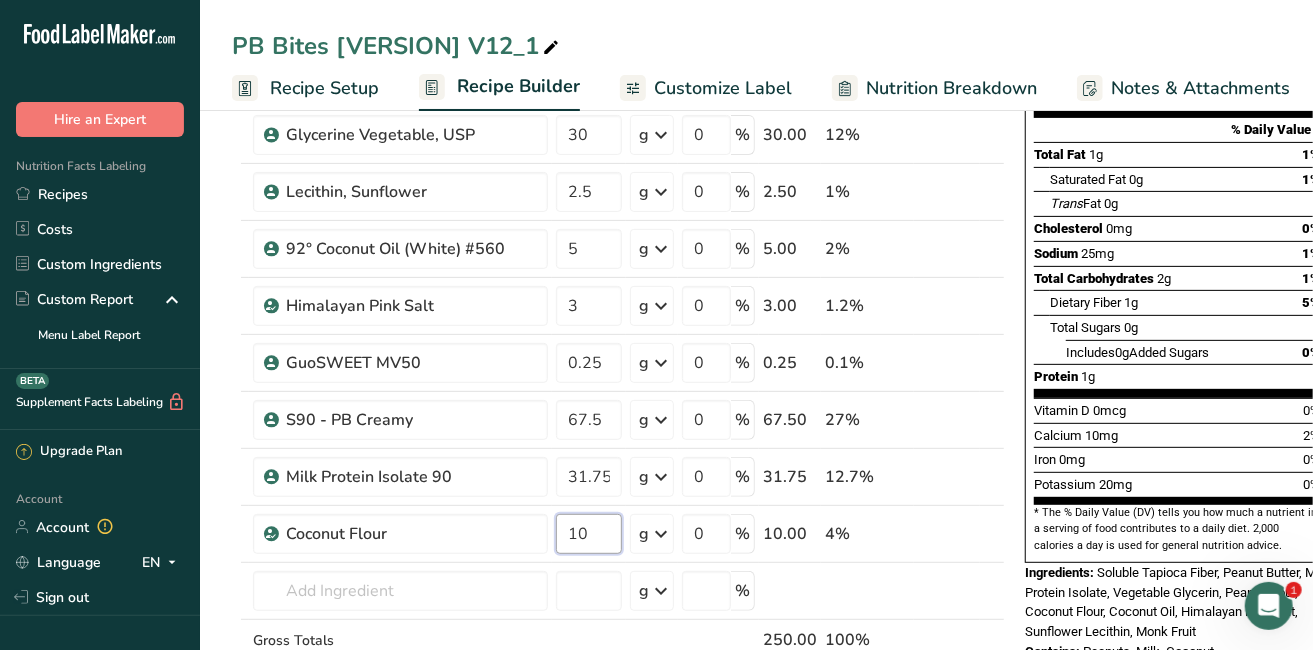 click on "10" at bounding box center (589, 534) 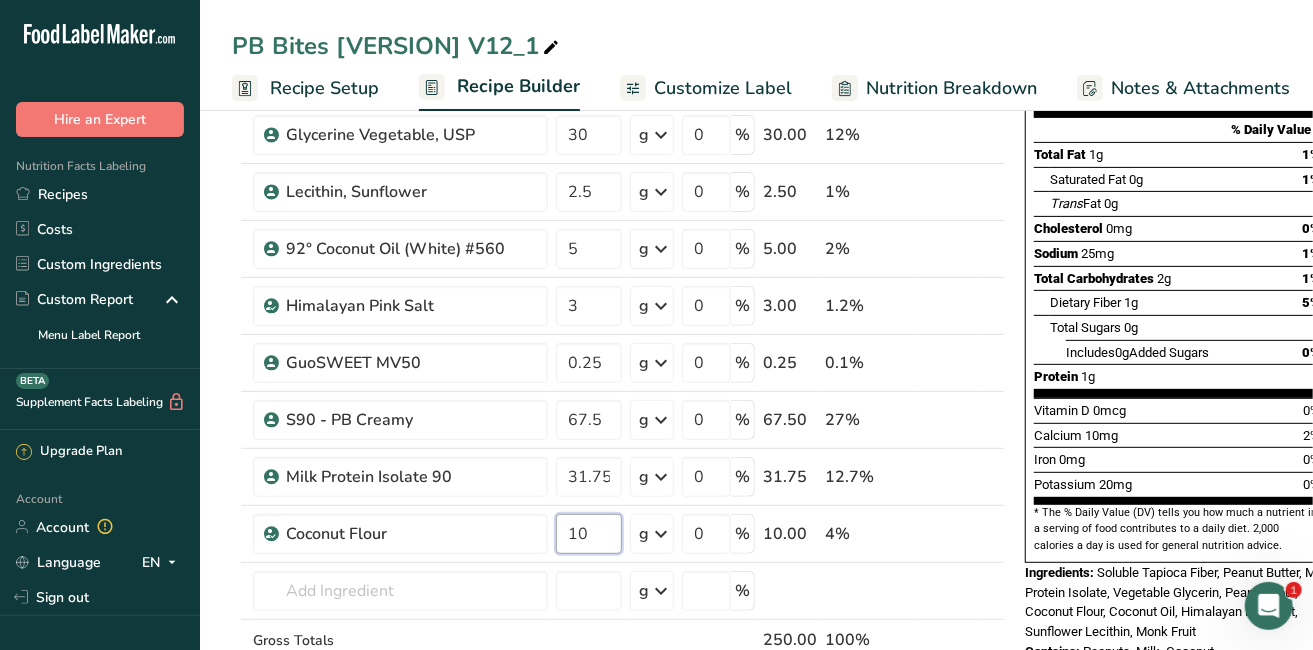 type on "1" 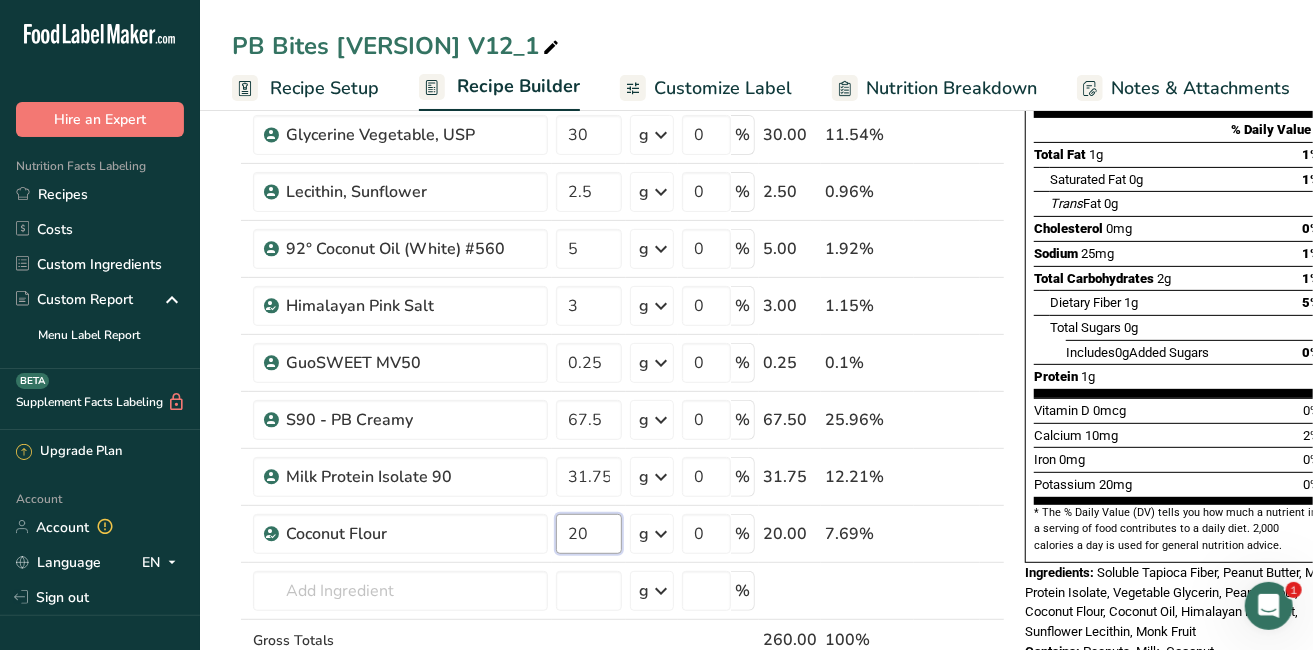 type on "20" 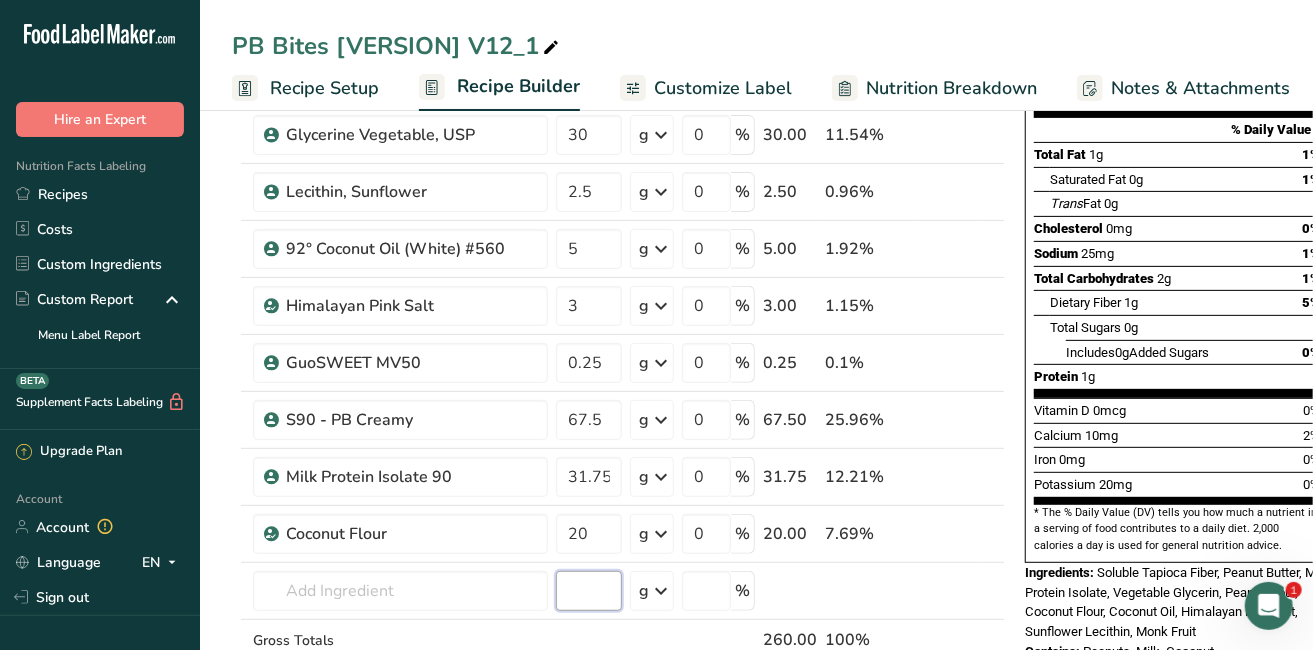 click on "Ingredient *
Amount *
Unit *
Waste *   .a-a{fill:#347362;}.b-a{fill:#fff;}          Grams
Percentage
Peanut flour, defatted
Plant-based Protein
Dairy free
Gluten free
Vegan
Vegetarian
Soy free
25
g
Portions
1 cup
1 oz
Weight Units
g
kg
mg
See more
Volume Units
l
Volume units require a density conversion. If you know your ingredient's density enter it below. Otherwise, click on "RIA" our AI Regulatory bot - she will be able to help you
lb/ft3
g/cm3
Confirm
mL
0" at bounding box center (618, 347) 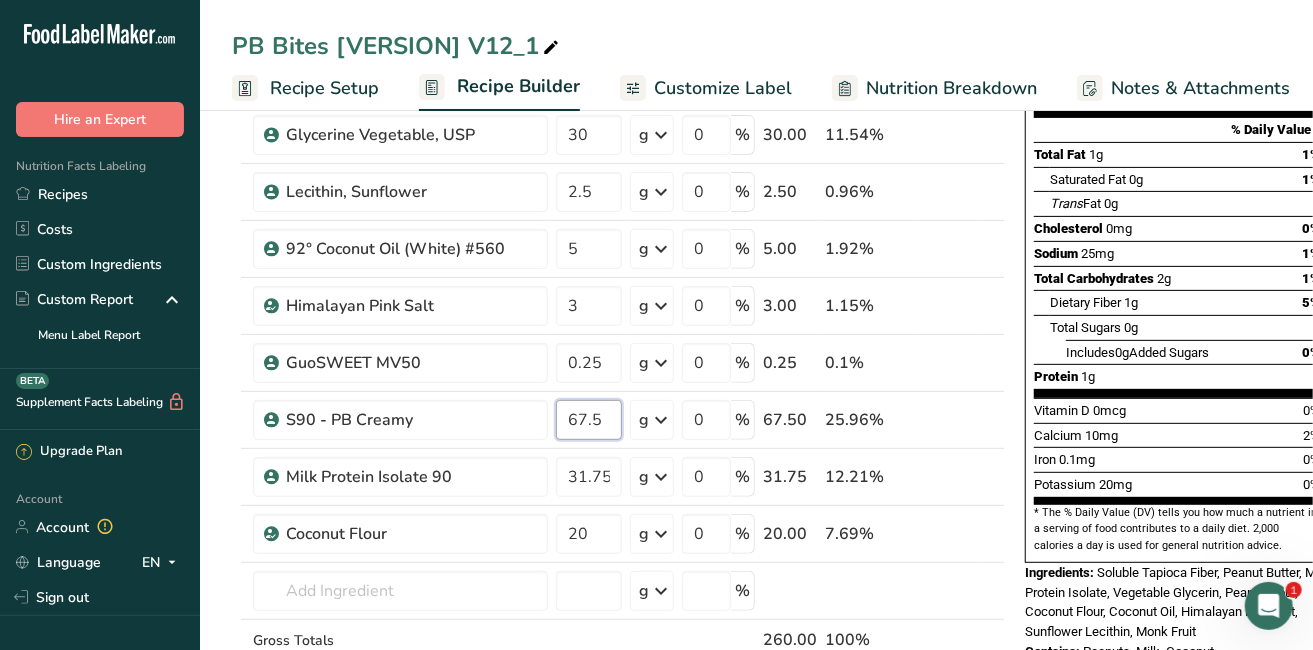 click on "67.5" at bounding box center (589, 420) 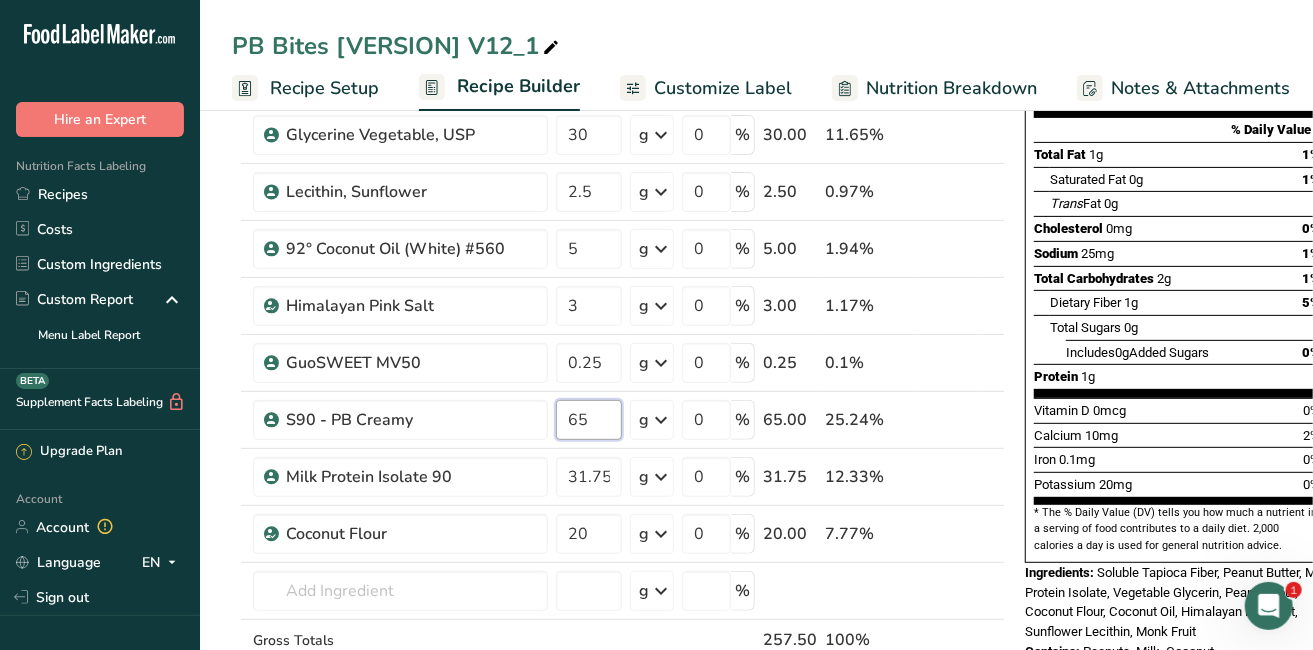 type on "65" 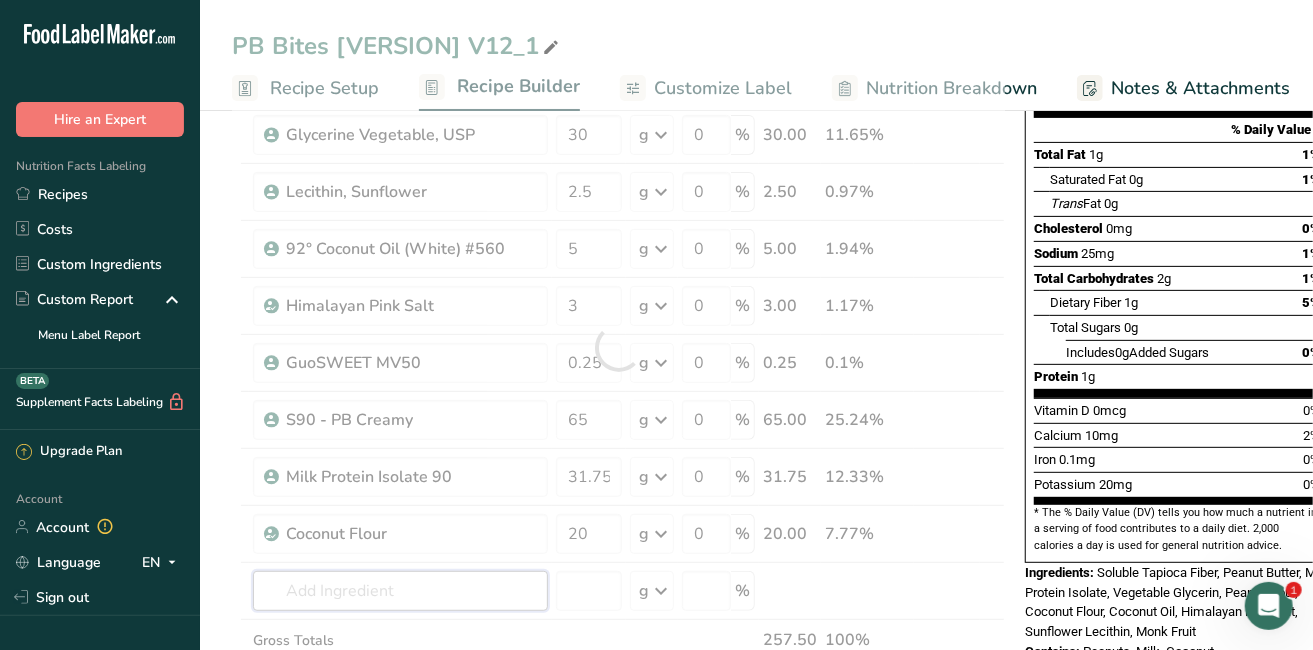 click on "Ingredient *
Amount *
Unit *
Waste *   .a-a{fill:#347362;}.b-a{fill:#fff;}          Grams
Percentage
Peanut flour, defatted
Plant-based Protein
Dairy free
Gluten free
Vegan
Vegetarian
Soy free
25
g
Portions
1 cup
1 oz
Weight Units
g
kg
mg
See more
Volume Units
l
Volume units require a density conversion. If you know your ingredient's density enter it below. Otherwise, click on "RIA" our AI Regulatory bot - she will be able to help you
lb/ft3
g/cm3
Confirm
mL
0" at bounding box center (618, 347) 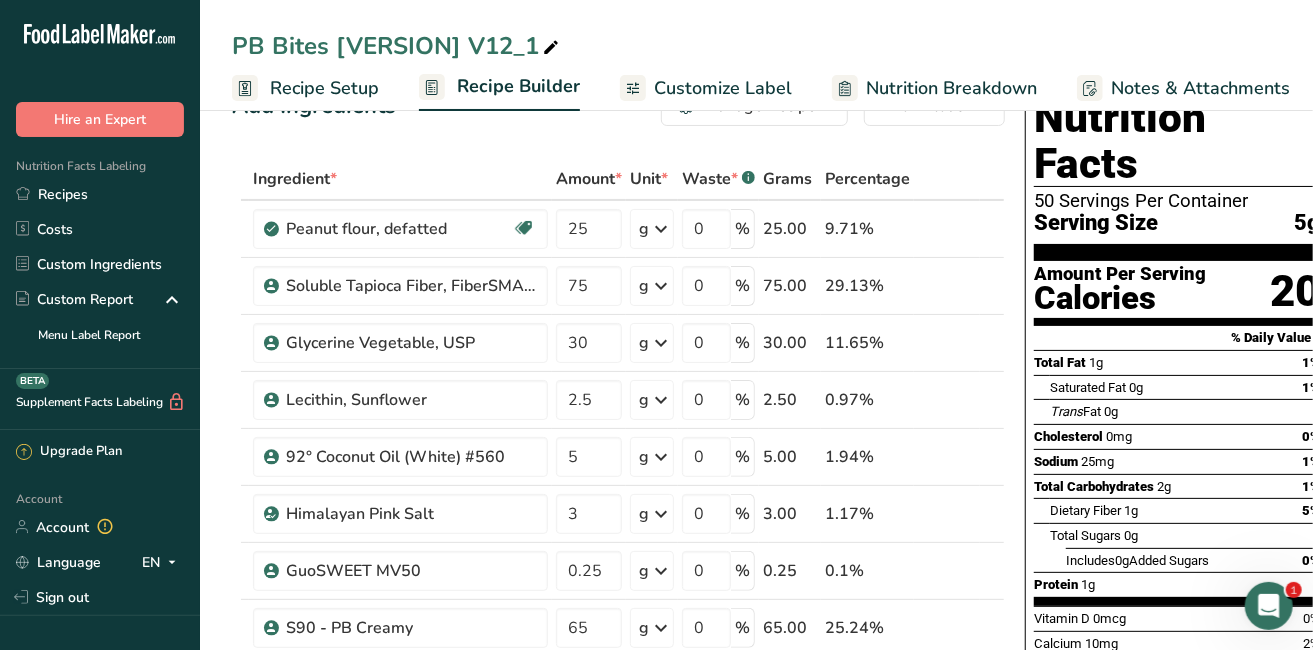 scroll, scrollTop: 44, scrollLeft: 0, axis: vertical 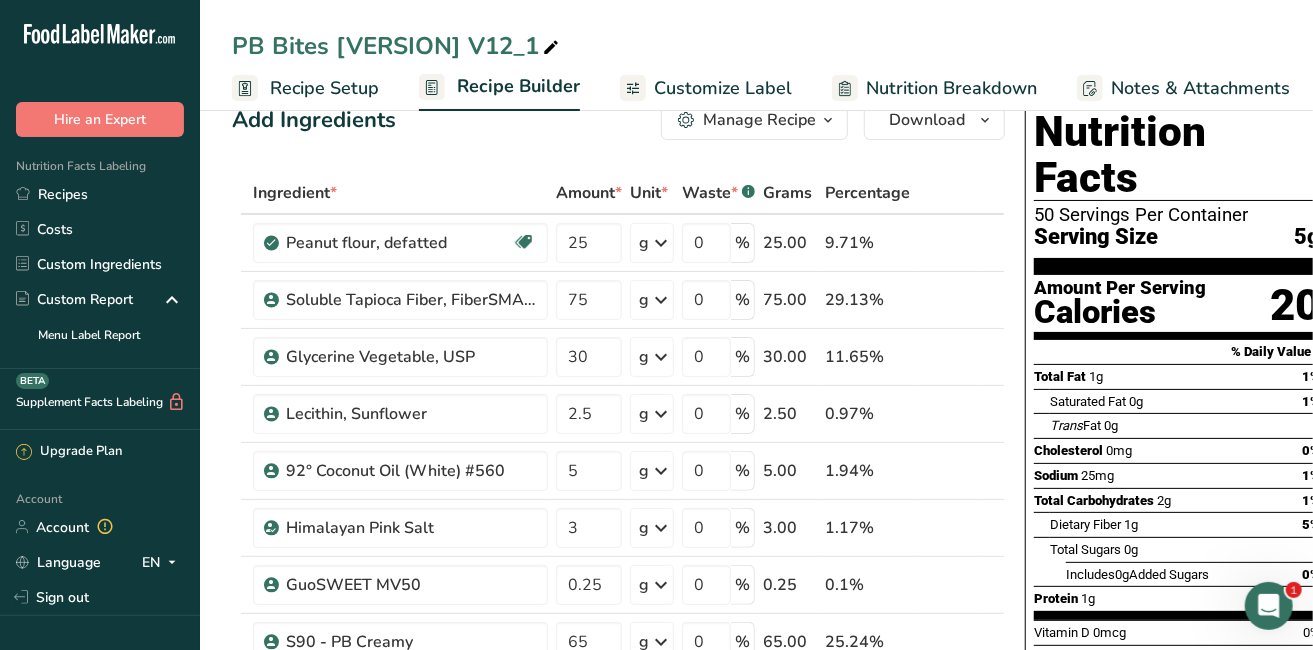 click at bounding box center (551, 48) 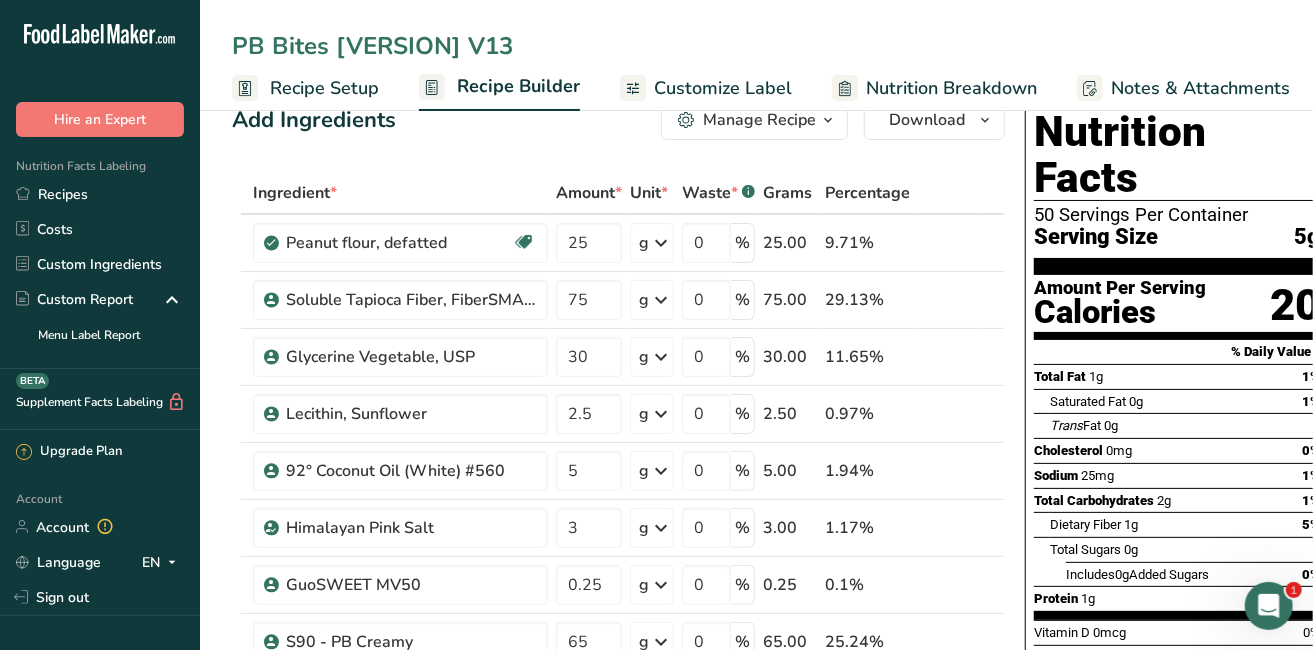 click on "PB Bites [VERSION] V13" at bounding box center [756, 46] 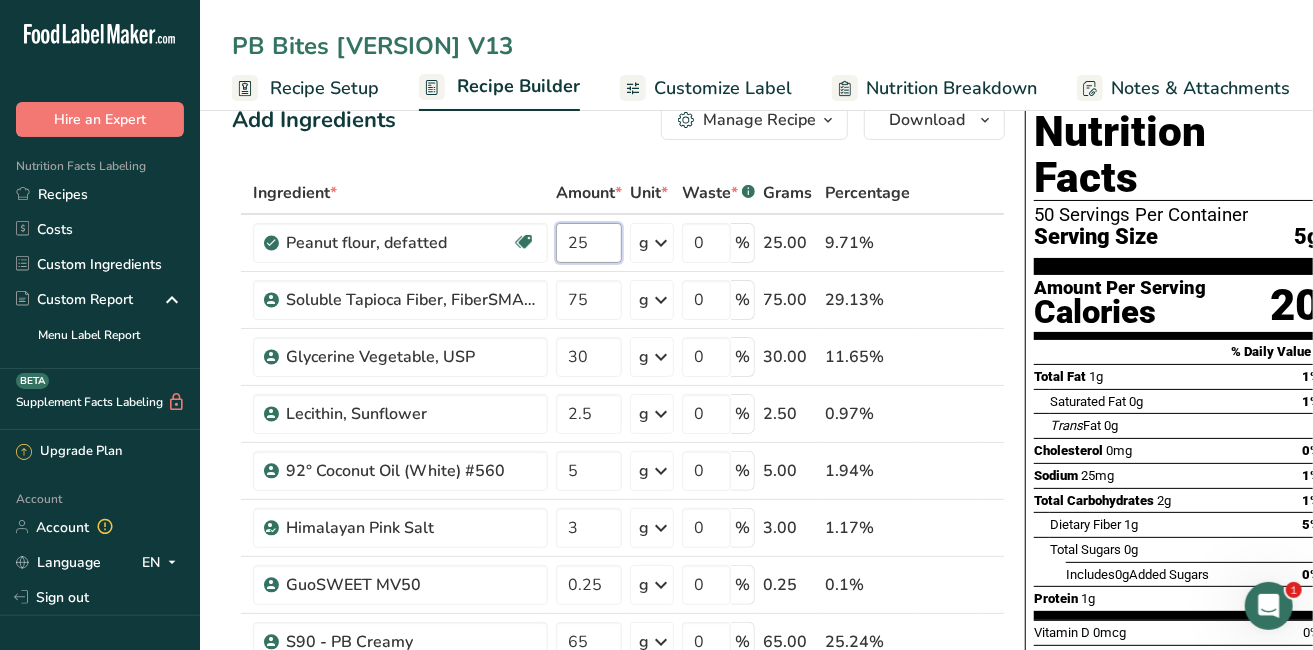 click on "25" at bounding box center (589, 243) 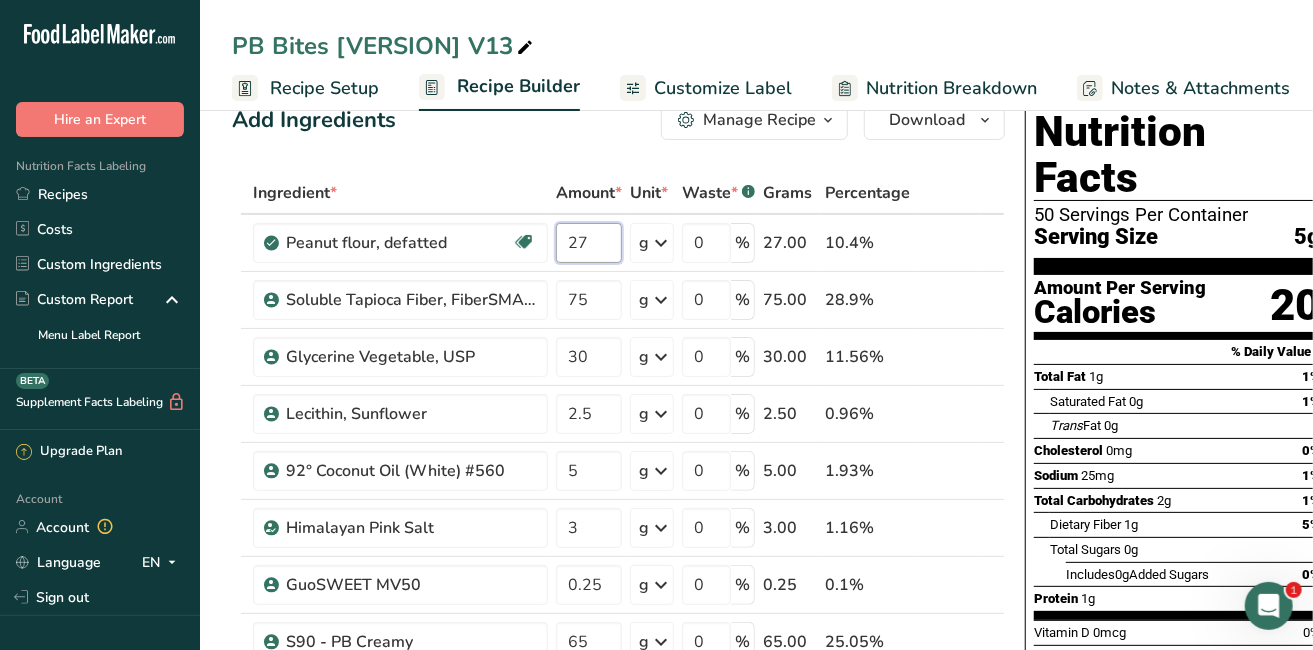 type on "27" 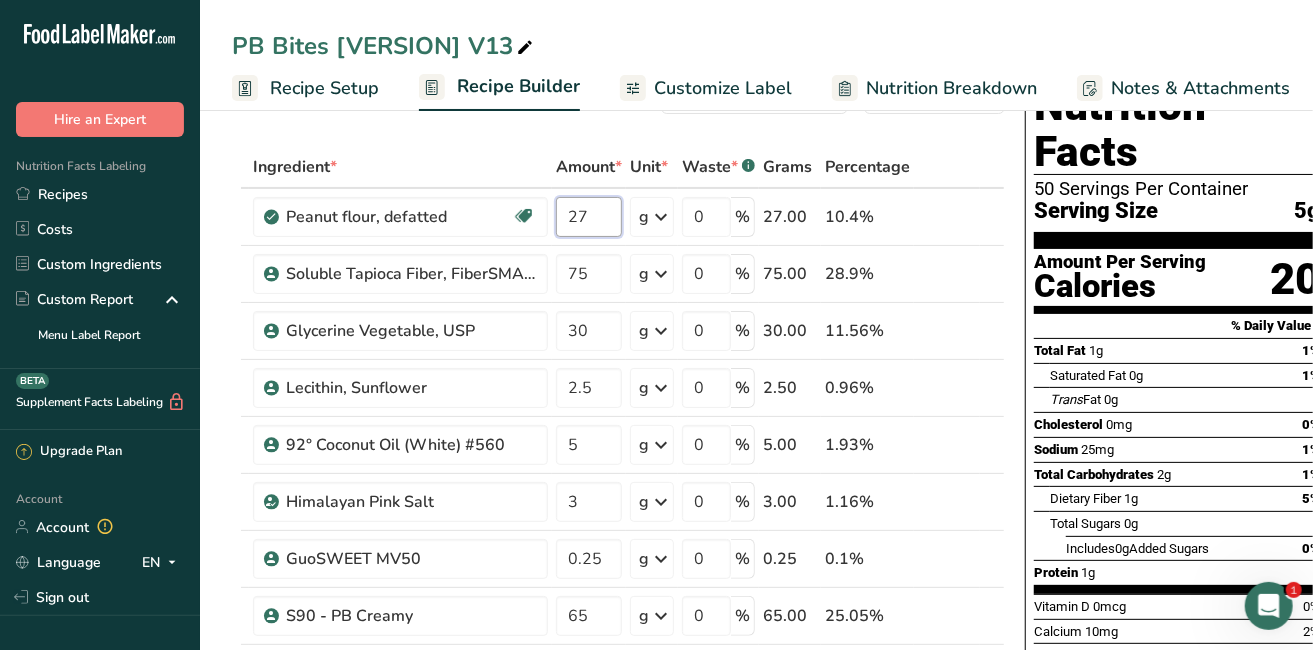scroll, scrollTop: 88, scrollLeft: 0, axis: vertical 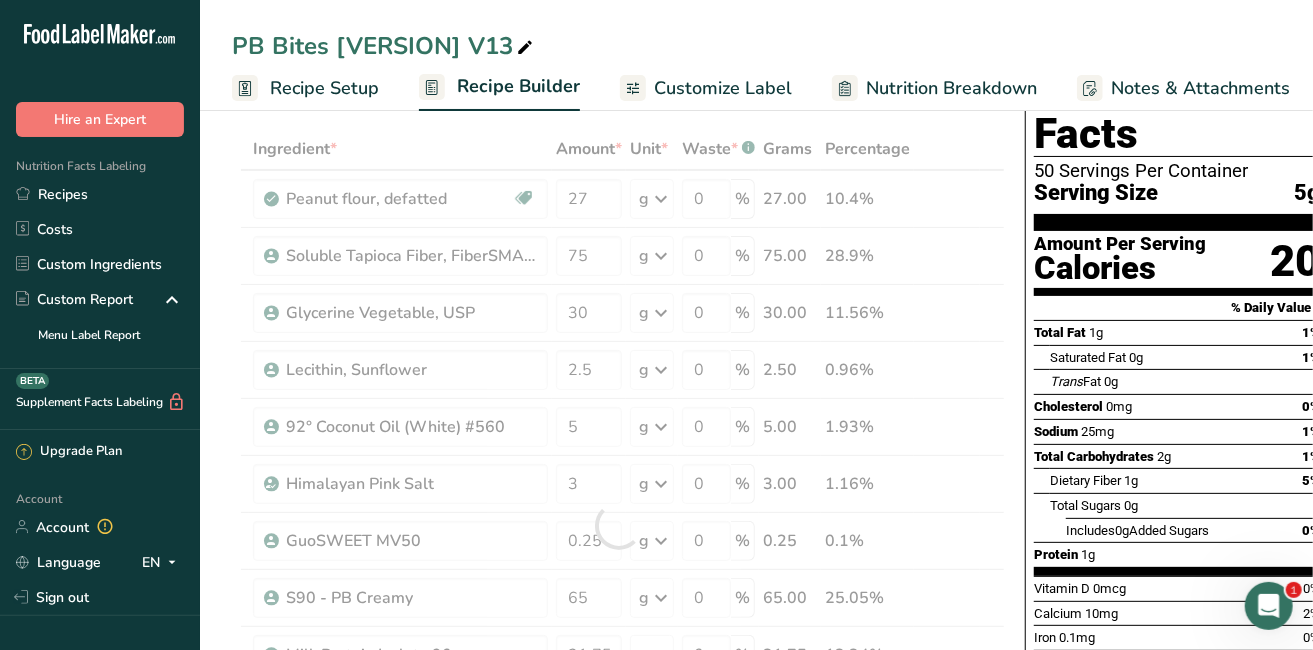 click on "Ingredient *
Amount *
Unit *
Waste *   .a-a{fill:#347362;}.b-a{fill:#fff;}          Grams
Percentage
Peanut flour, defatted
Plant-based Protein
Dairy free
Gluten free
Vegan
Vegetarian
Soy free
27
g
Portions
1 cup
1 oz
Weight Units
g
kg
mg
See more
Volume Units
l
Volume units require a density conversion. If you know your ingredient's density enter it below. Otherwise, click on "RIA" our AI Regulatory bot - she will be able to help you
lb/ft3
g/cm3
Confirm
mL
[NUMBER]" at bounding box center [618, 525] 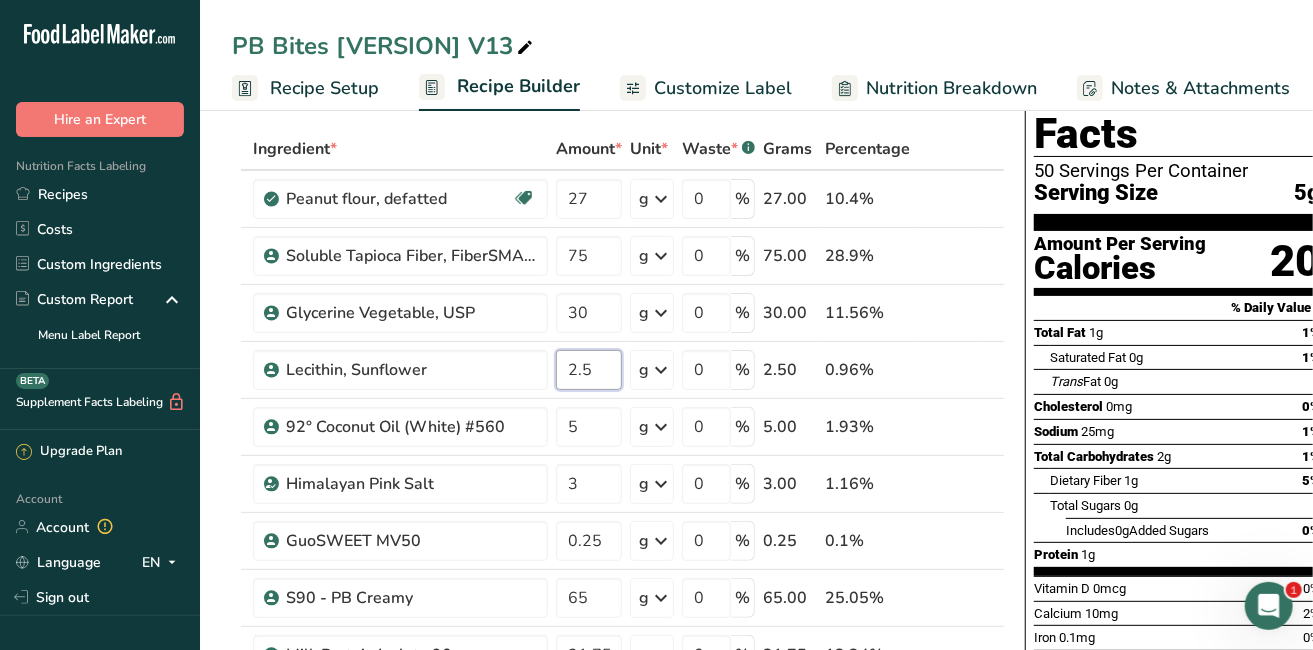 click on "2.5" at bounding box center (589, 370) 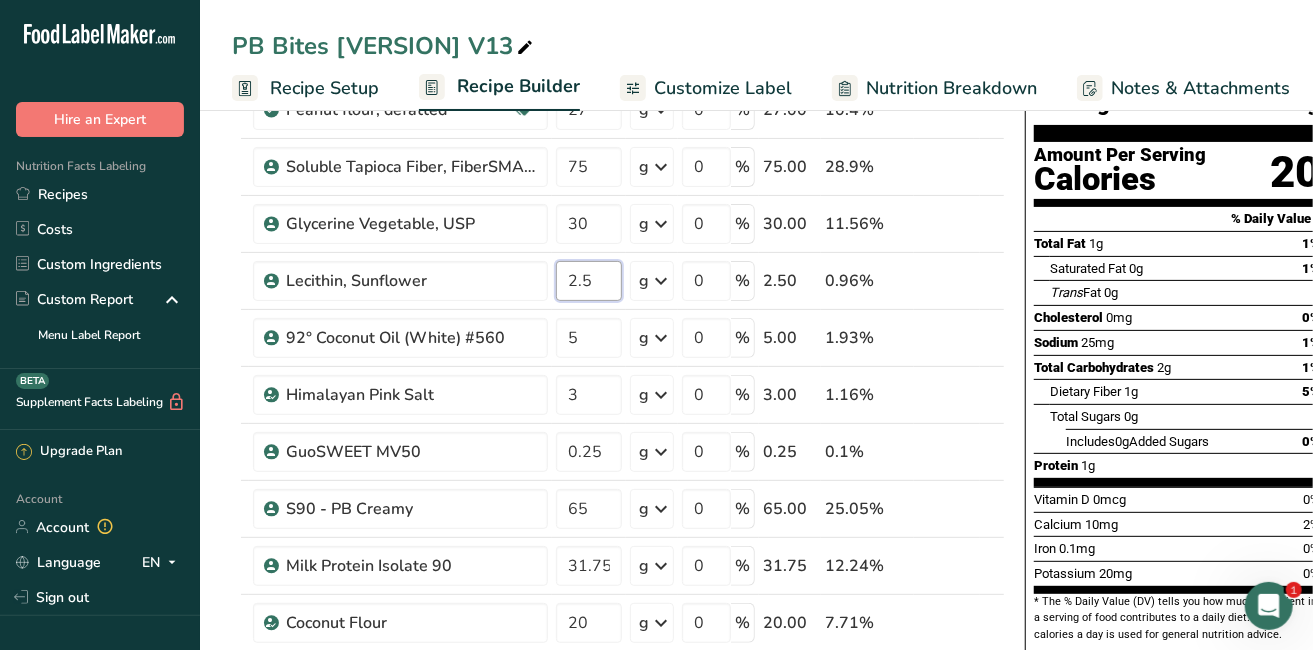 scroll, scrollTop: 222, scrollLeft: 0, axis: vertical 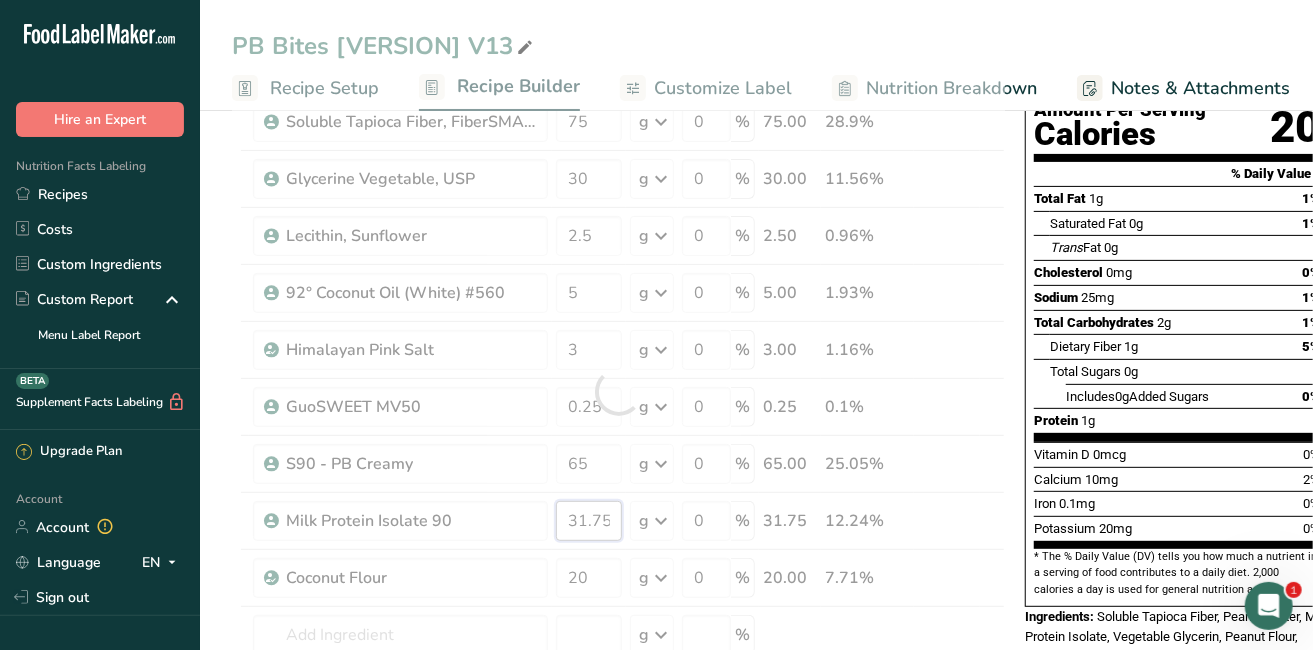 click on "Ingredient *
Amount *
Unit *
Waste *   .a-a{fill:#347362;}.b-a{fill:#fff;}          Grams
Percentage
Peanut flour, defatted
Plant-based Protein
Dairy free
Gluten free
Vegan
Vegetarian
Soy free
27
g
Portions
1 cup
1 oz
Weight Units
g
kg
mg
See more
Volume Units
l
Volume units require a density conversion. If you know your ingredient's density enter it below. Otherwise, click on "RIA" our AI Regulatory bot - she will be able to help you
lb/ft3
g/cm3
Confirm
mL
[NUMBER]" at bounding box center [618, 391] 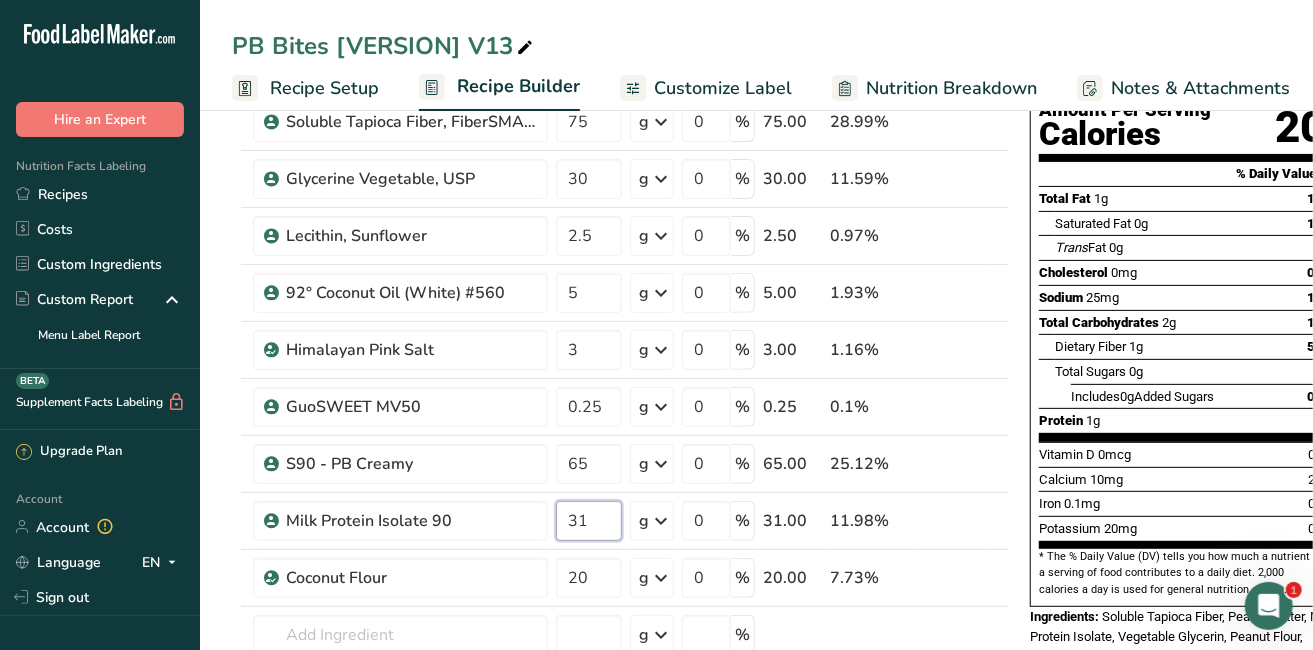 type on "3" 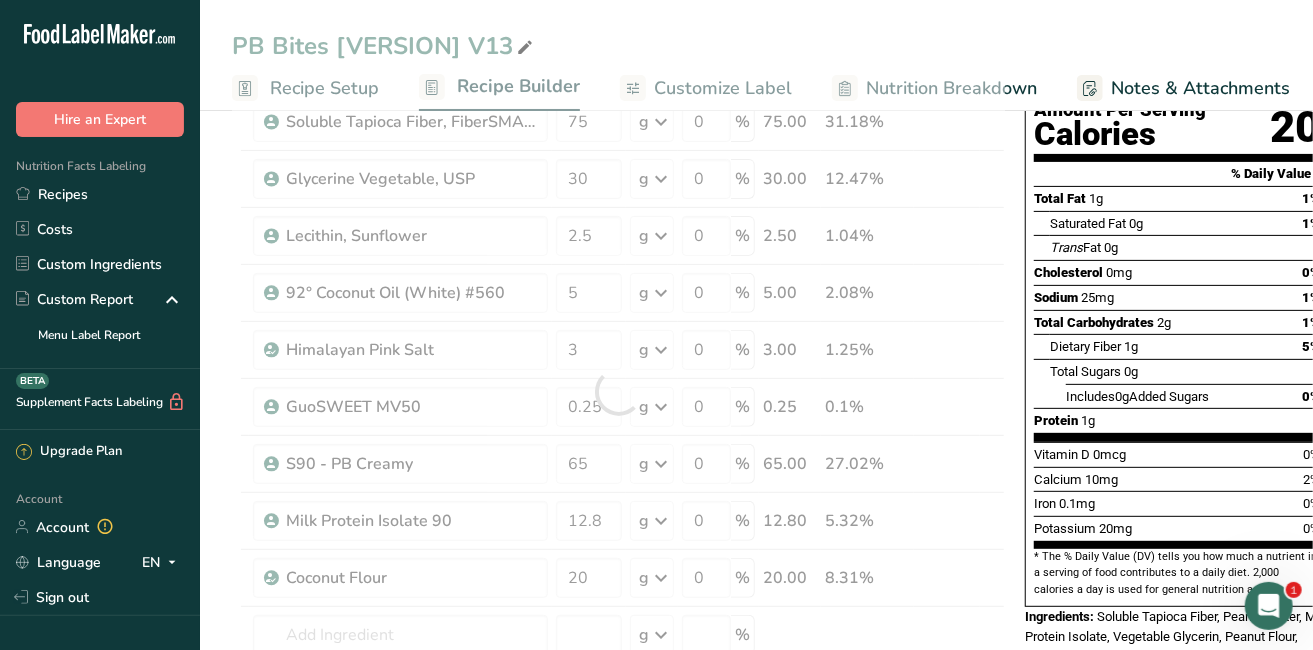 click on "Ingredient *
Amount *
Unit *
Waste *   .a-a{fill:#347362;}.b-a{fill:#fff;}          Grams
Percentage
Peanut flour, defatted
Plant-based Protein
Dairy free
Gluten free
Vegan
Vegetarian
Soy free
27
g
Portions
1 cup
1 oz
Weight Units
g
kg
mg
See more
Volume Units
l
Volume units require a density conversion. If you know your ingredient's density enter it below. Otherwise, click on "RIA" our AI Regulatory bot - she will be able to help you
lb/ft3
g/cm3
Confirm
mL
[NUMBER]" at bounding box center [618, 391] 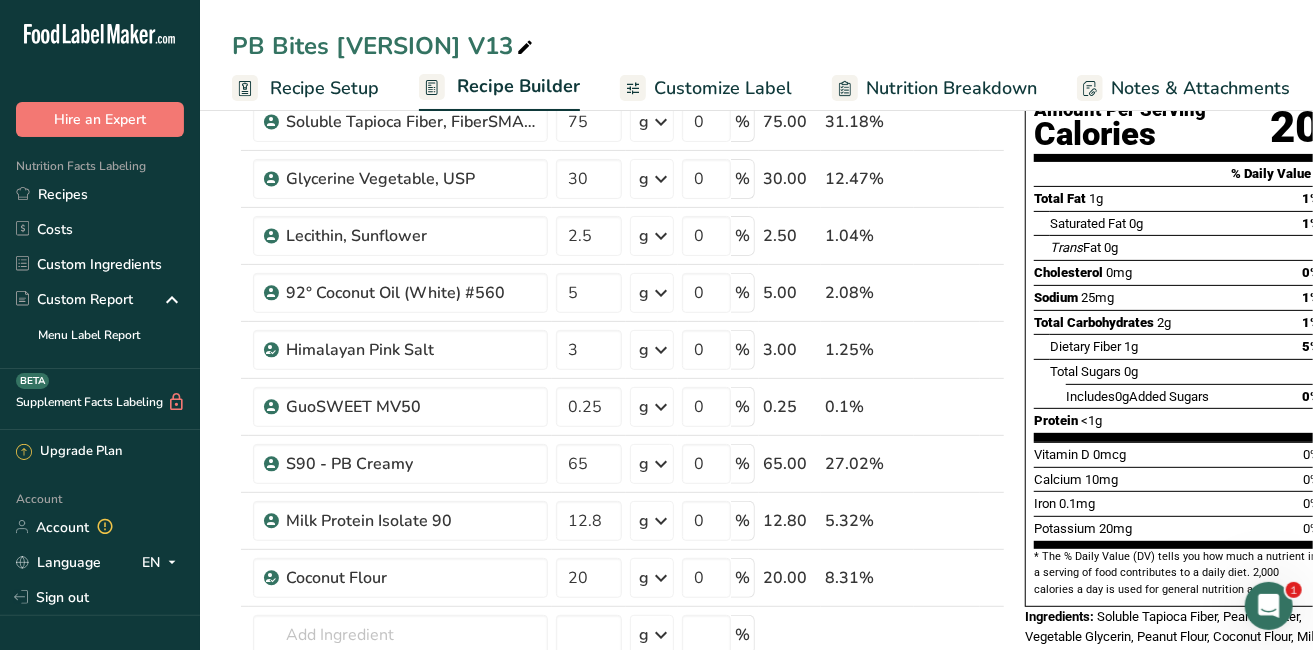 scroll, scrollTop: 177, scrollLeft: 0, axis: vertical 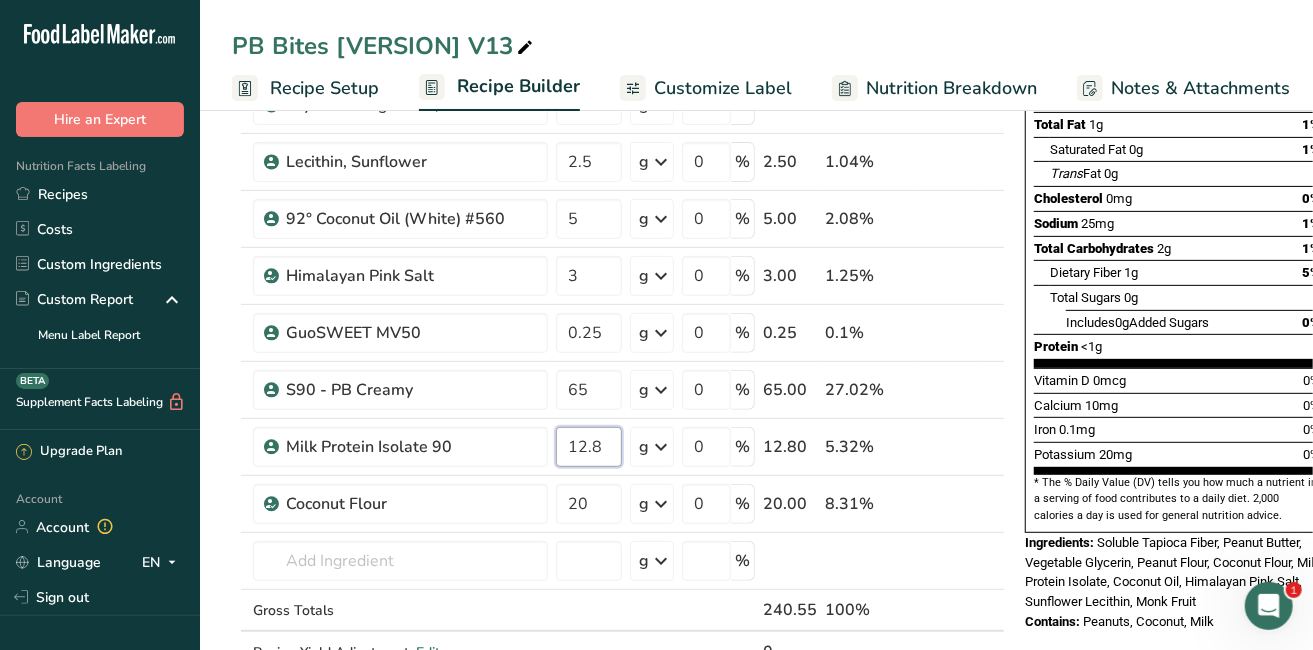 click on "12.8" at bounding box center [589, 447] 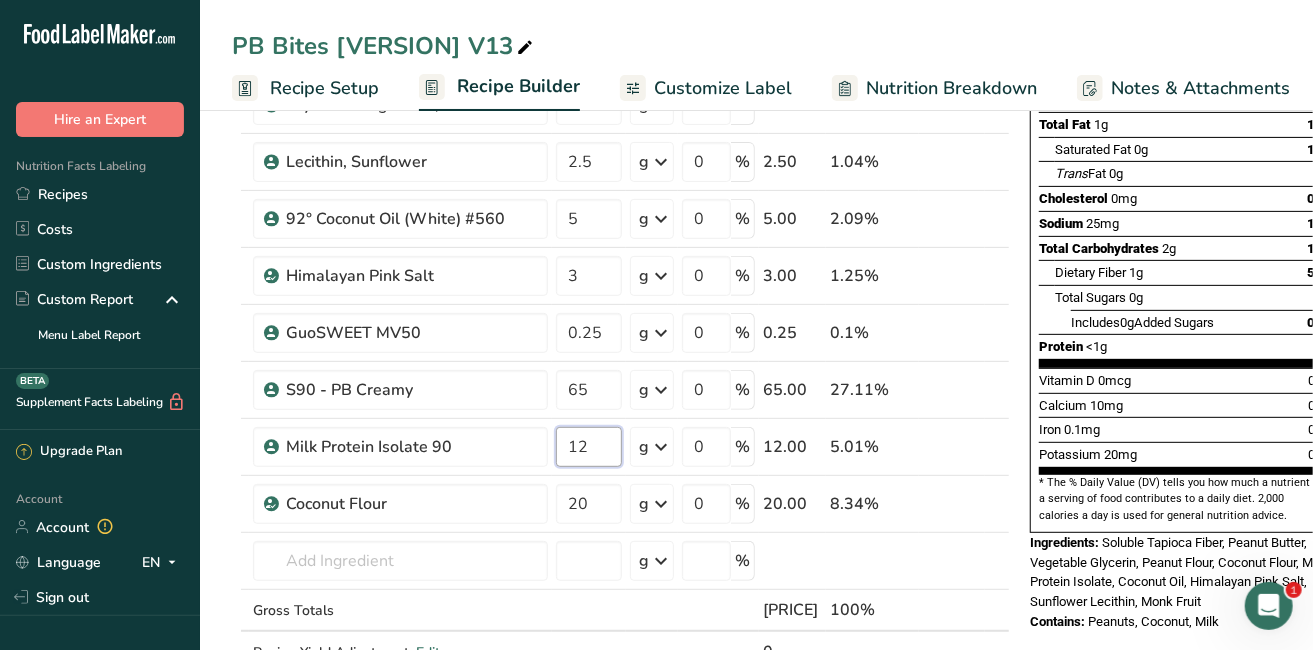 type on "1" 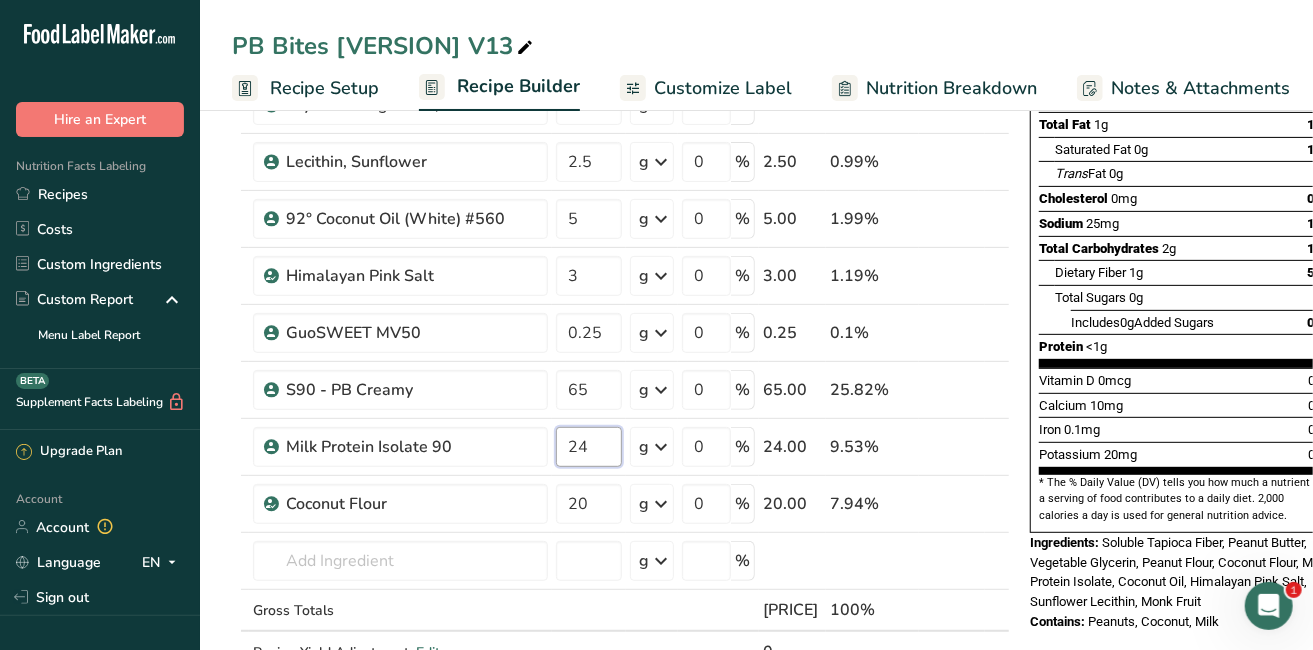 type on "2" 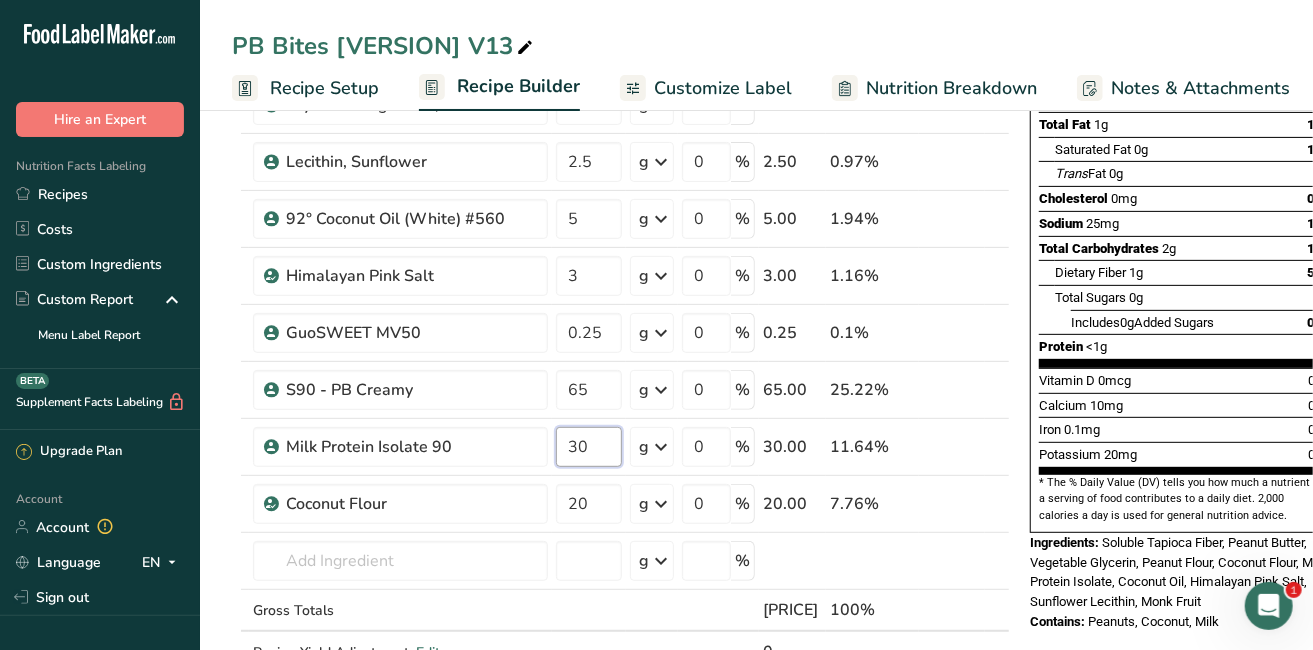 click on "30" at bounding box center [589, 447] 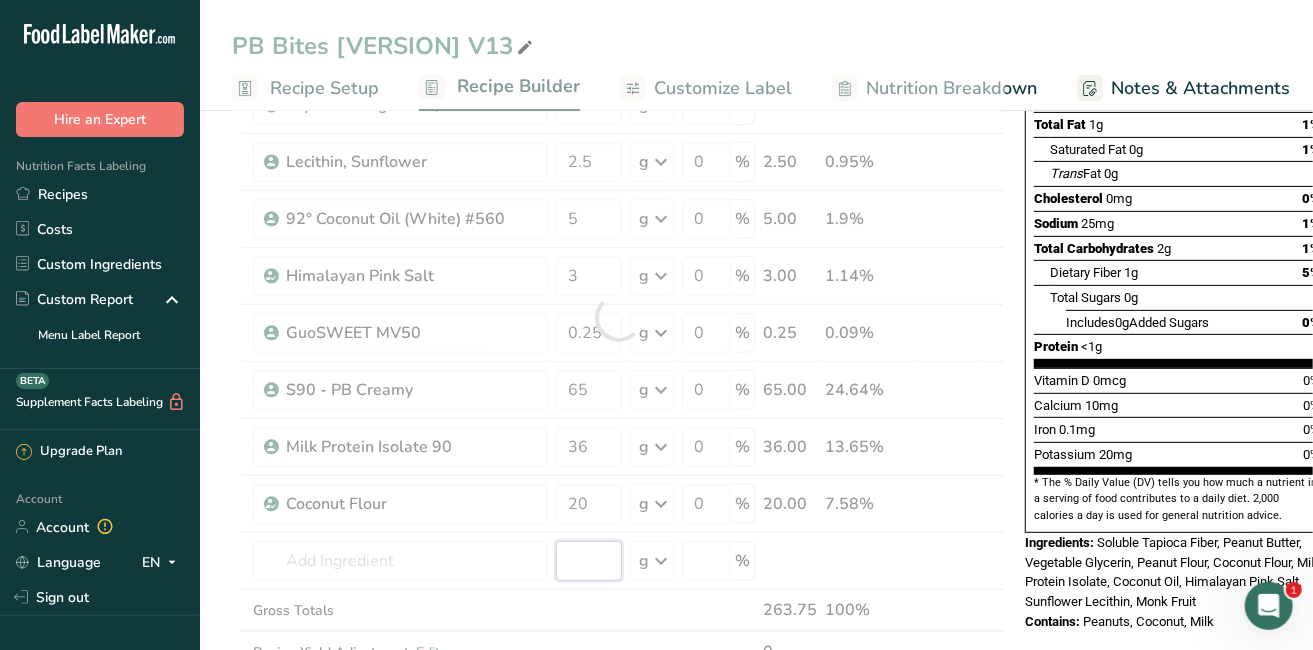 click on "Ingredient *
Amount *
Unit *
Waste *   .a-a{fill:#347362;}.b-a{fill:#fff;}          Grams
Percentage
Peanut flour, defatted
Plant-based Protein
Dairy free
Gluten free
Vegan
Vegetarian
Soy free
27
g
Portions
1 cup
1 oz
Weight Units
g
kg
mg
See more
Volume Units
l
Volume units require a density conversion. If you know your ingredient's density enter it below. Otherwise, click on "RIA" our AI Regulatory bot - she will be able to help you
lb/ft3
g/cm3
Confirm
mL
[NUMBER]" at bounding box center [618, 317] 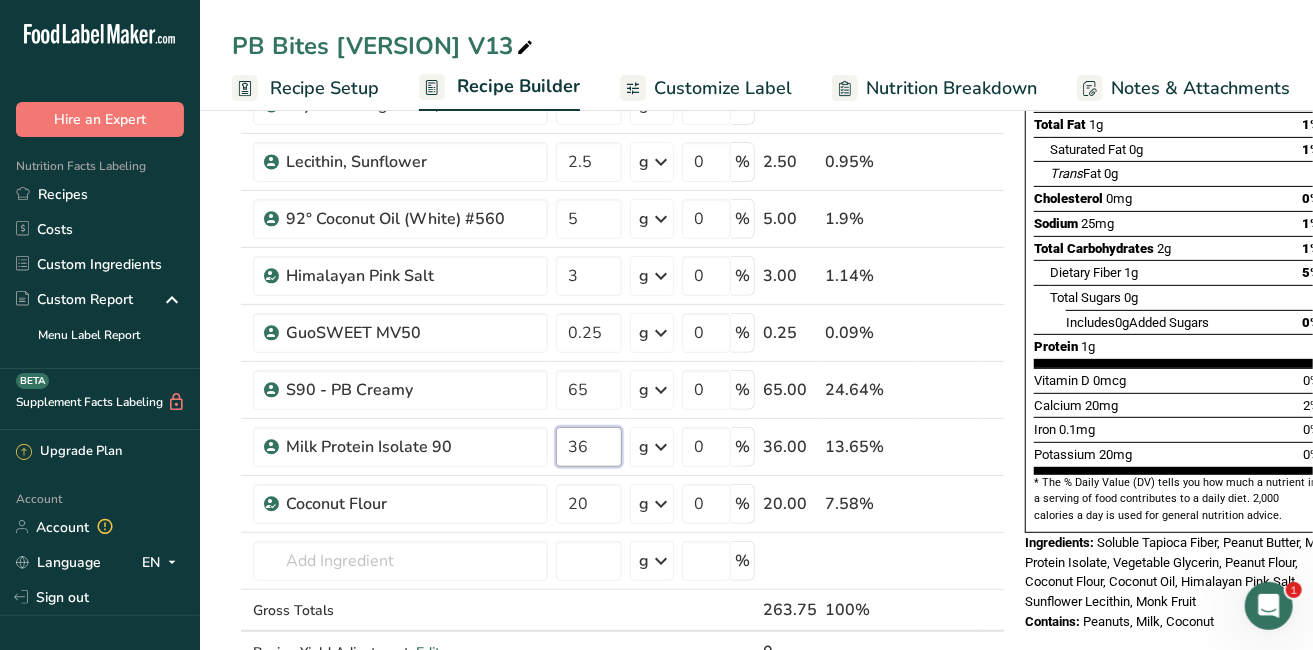 click on "36" at bounding box center (589, 447) 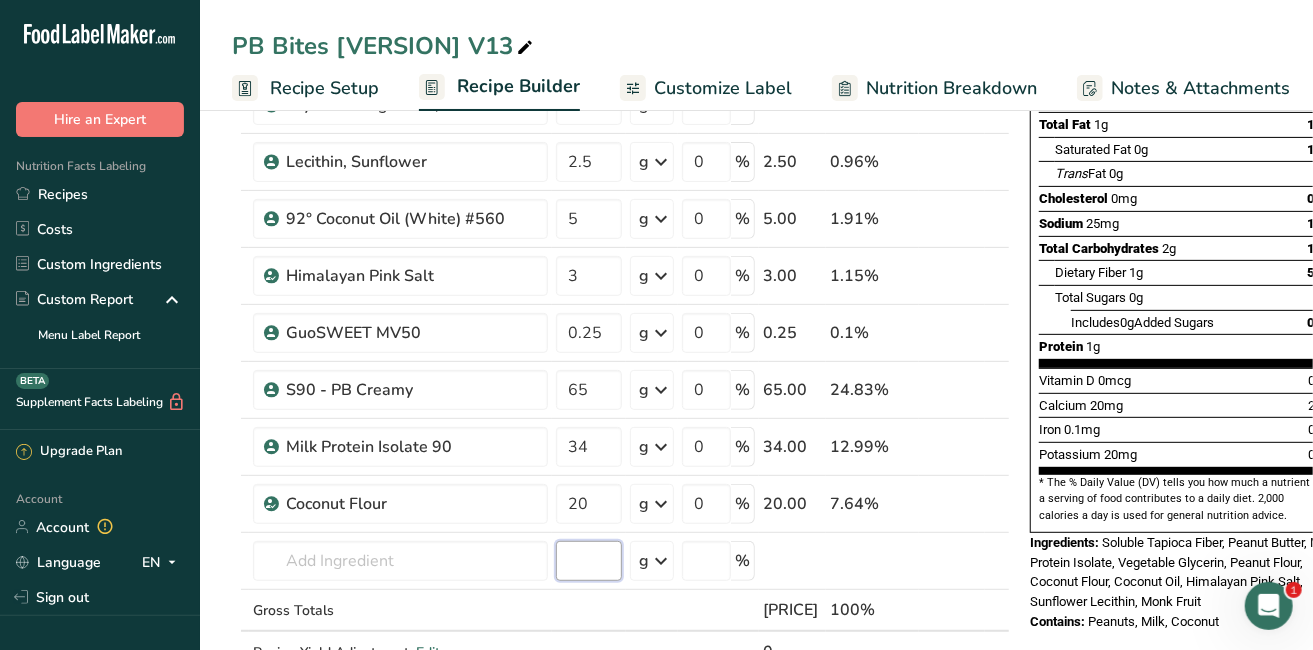 click on "Ingredient *
Amount *
Unit *
Waste *   .a-a{fill:#347362;}.b-a{fill:#fff;}          Grams
Percentage
Peanut flour, defatted
Plant-based Protein
Dairy free
Gluten free
Vegan
Vegetarian
Soy free
27
g
Portions
1 cup
1 oz
Weight Units
g
kg
mg
See more
Volume Units
l
Volume units require a density conversion. If you know your ingredient's density enter it below. Otherwise, click on "RIA" our AI Regulatory bot - she will be able to help you
lb/ft3
g/cm3
Confirm
mL
[NUMBER]" at bounding box center [621, 317] 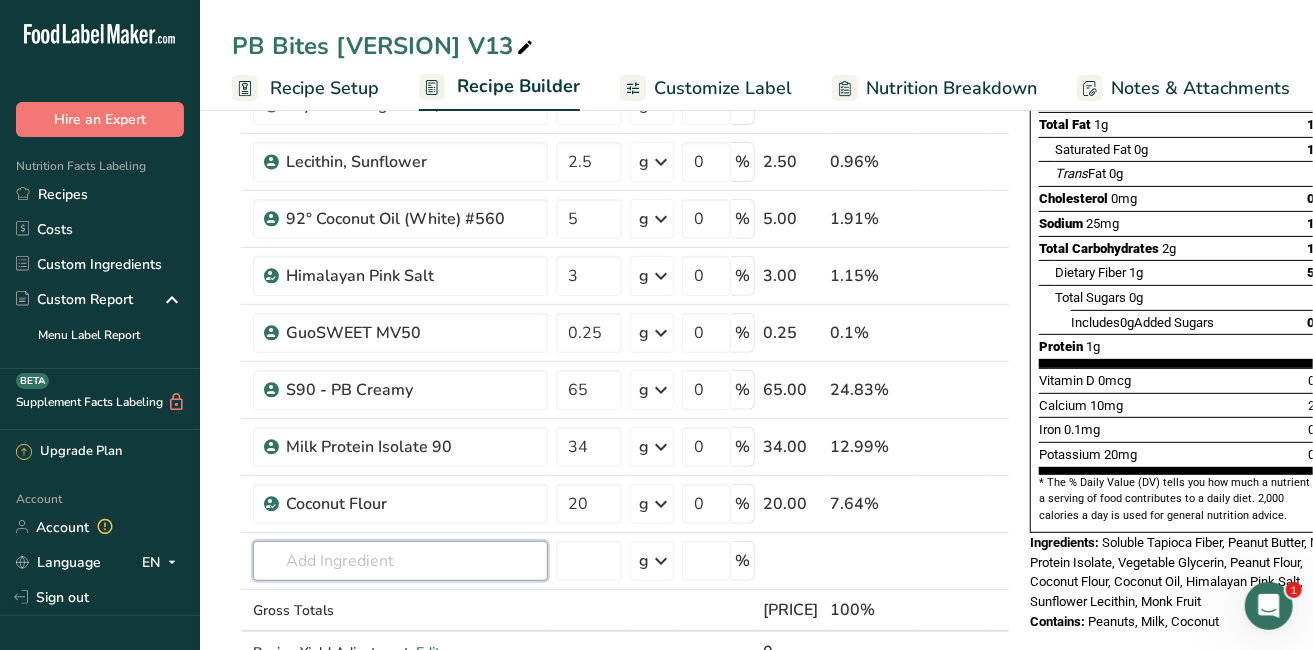 click at bounding box center (400, 561) 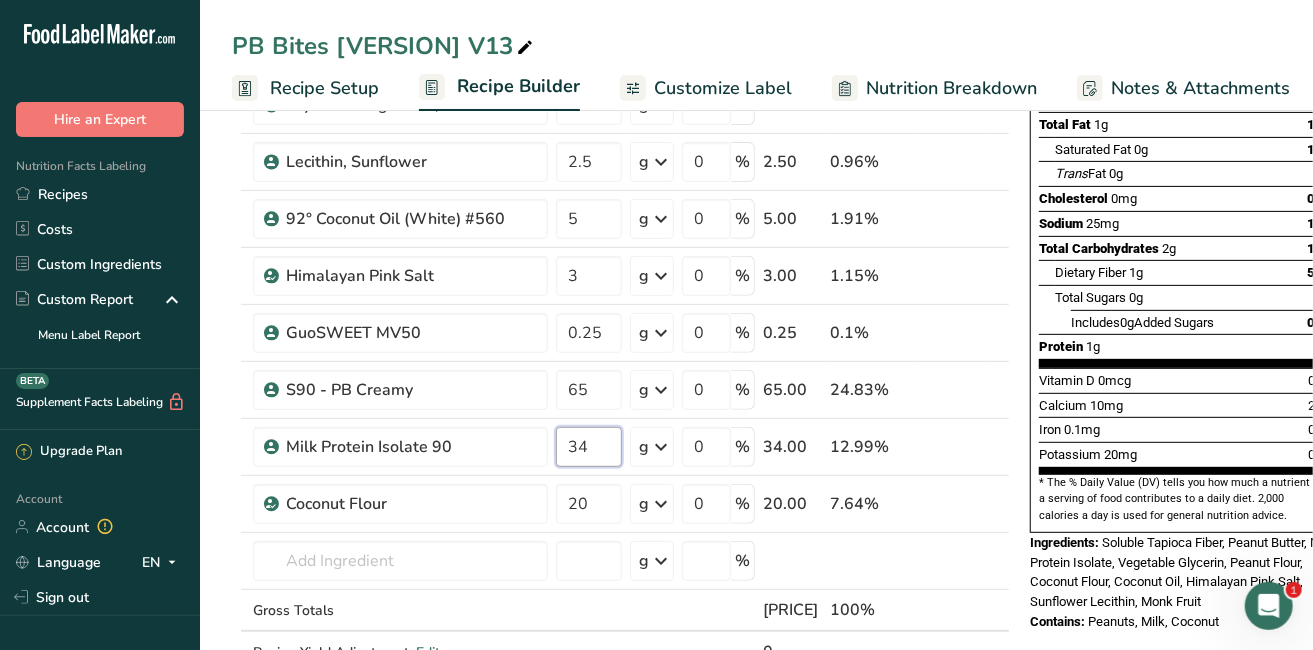 click on "34" at bounding box center (589, 447) 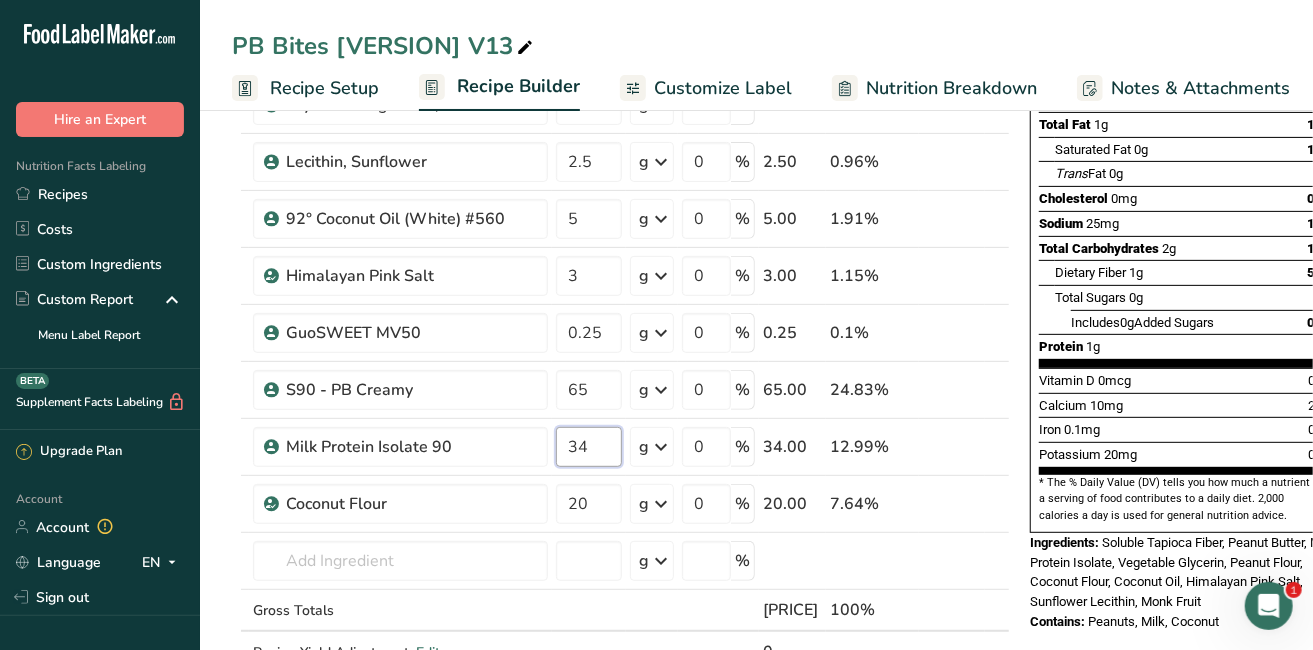 type on "34" 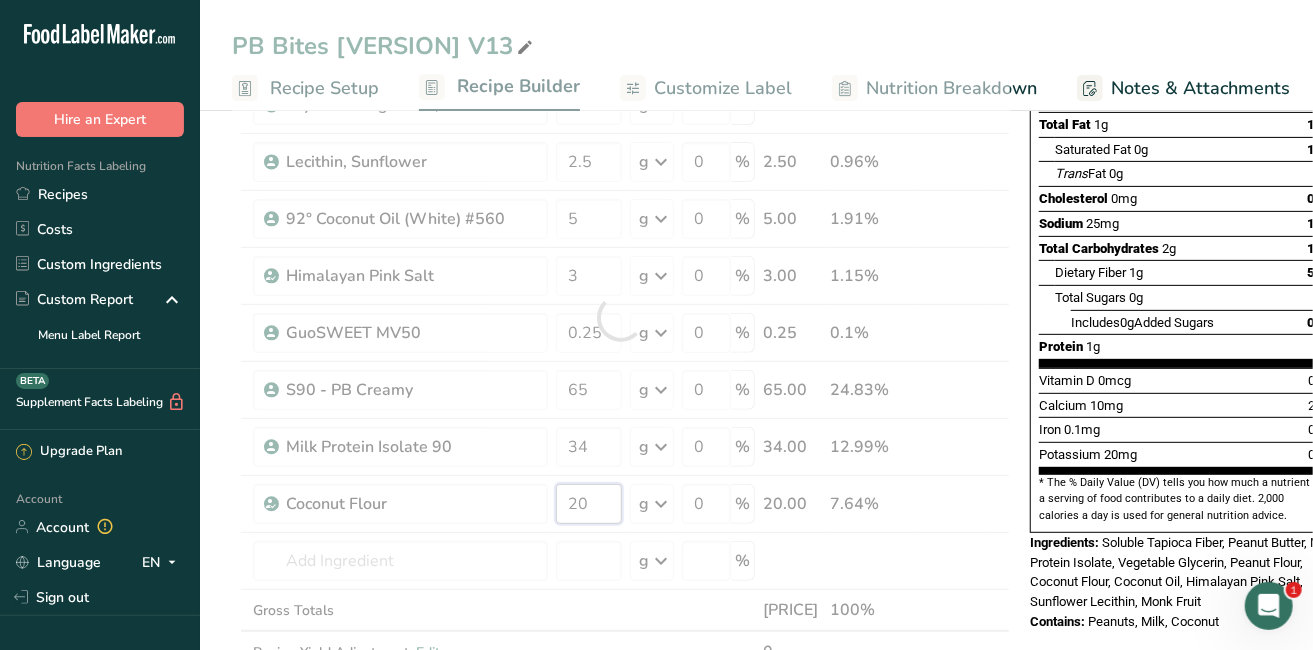 click on "Ingredient *
Amount *
Unit *
Waste *   .a-a{fill:#347362;}.b-a{fill:#fff;}          Grams
Percentage
Peanut flour, defatted
Plant-based Protein
Dairy free
Gluten free
Vegan
Vegetarian
Soy free
27
g
Portions
1 cup
1 oz
Weight Units
g
kg
mg
See more
Volume Units
l
Volume units require a density conversion. If you know your ingredient's density enter it below. Otherwise, click on "RIA" our AI Regulatory bot - she will be able to help you
lb/ft3
g/cm3
Confirm
mL
[NUMBER]" at bounding box center [621, 317] 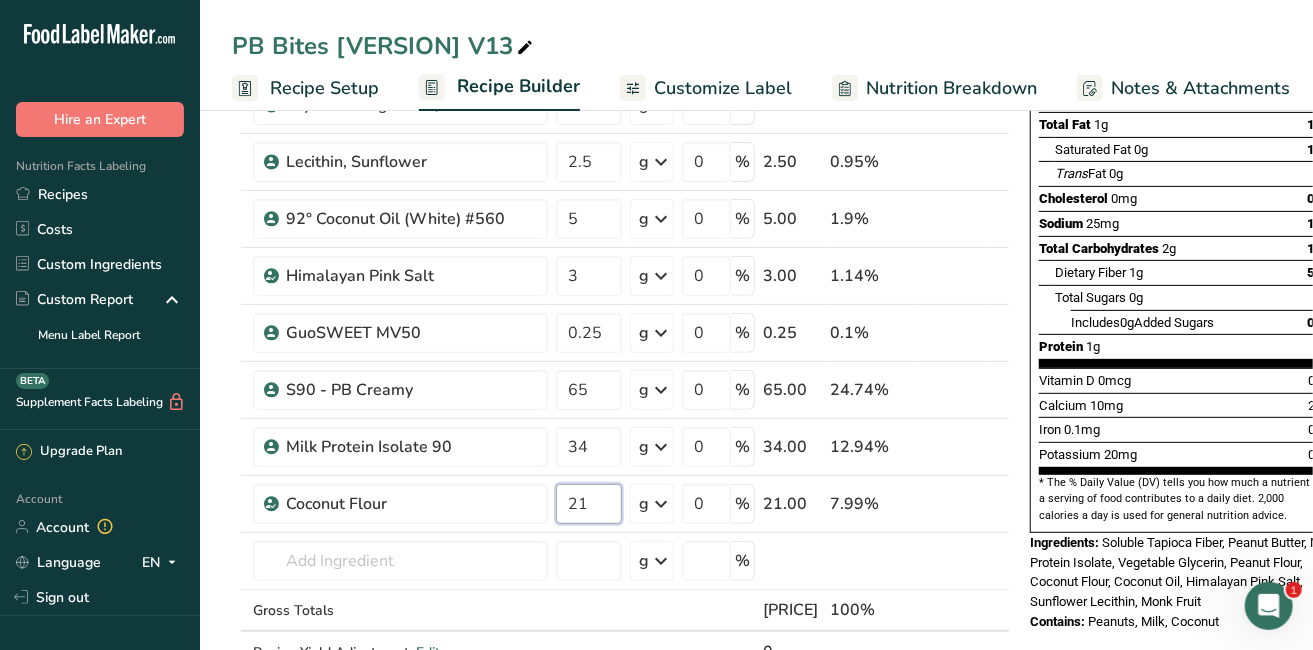 type on "21" 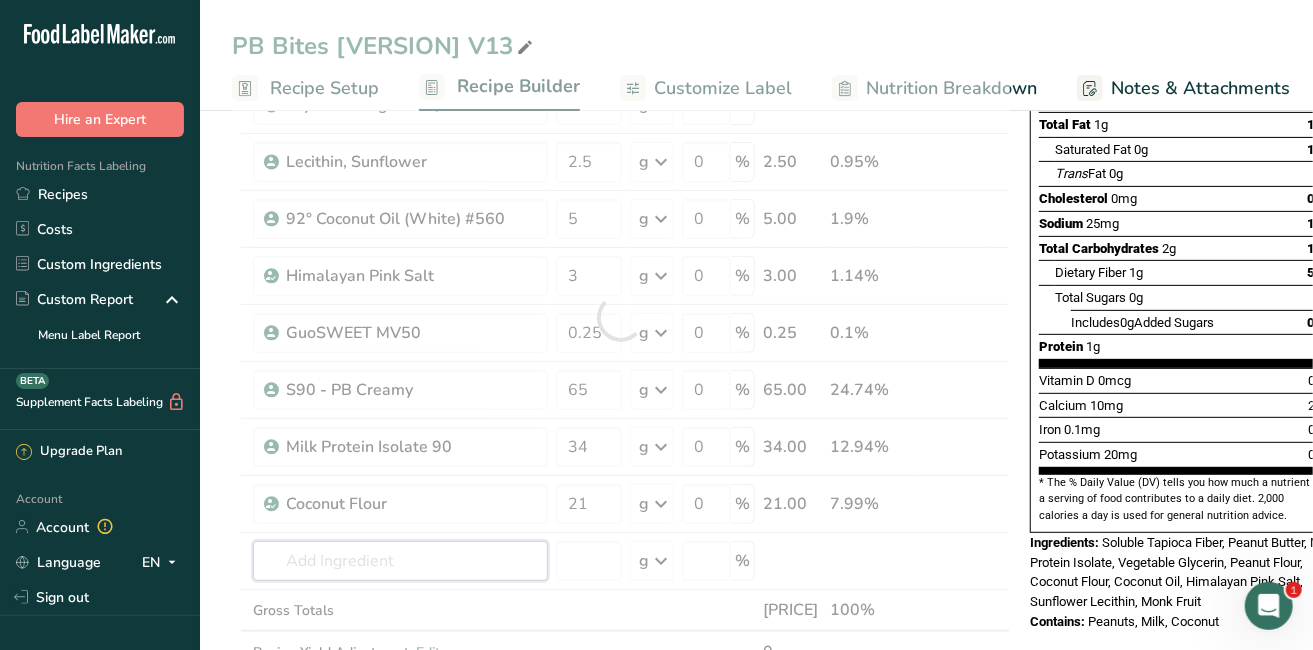 click on "Ingredient *
Amount *
Unit *
Waste *   .a-a{fill:#347362;}.b-a{fill:#fff;}          Grams
Percentage
Peanut flour, defatted
Plant-based Protein
Dairy free
Gluten free
Vegan
Vegetarian
Soy free
27
g
Portions
1 cup
1 oz
Weight Units
g
kg
mg
See more
Volume Units
l
Volume units require a density conversion. If you know your ingredient's density enter it below. Otherwise, click on "RIA" our AI Regulatory bot - she will be able to help you
lb/ft3
g/cm3
Confirm
mL
[NUMBER]" at bounding box center (621, 317) 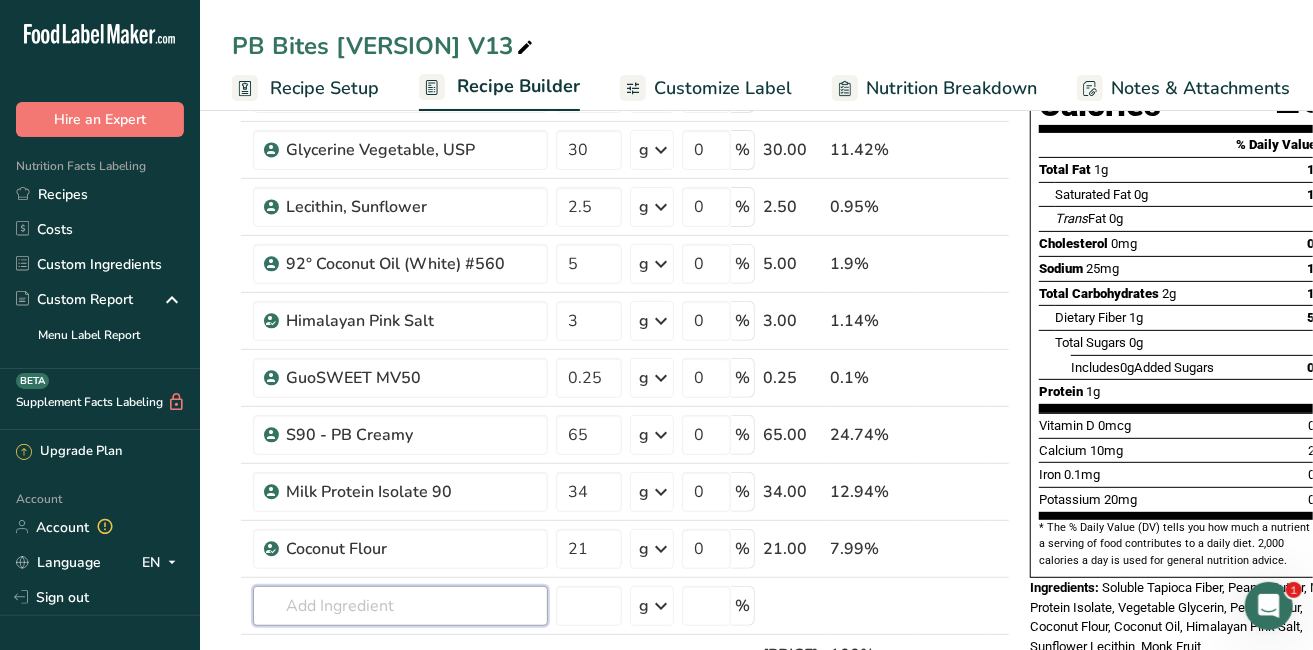 scroll, scrollTop: 44, scrollLeft: 0, axis: vertical 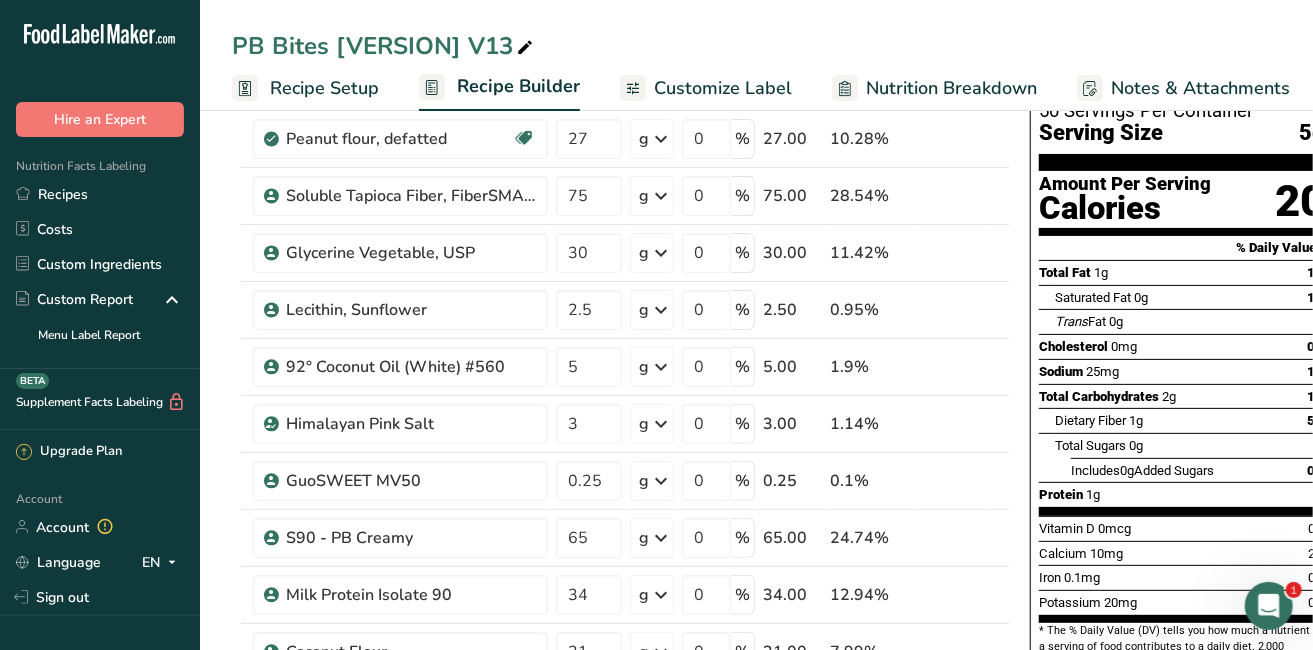 drag, startPoint x: 1319, startPoint y: 635, endPoint x: 904, endPoint y: 526, distance: 429.07574 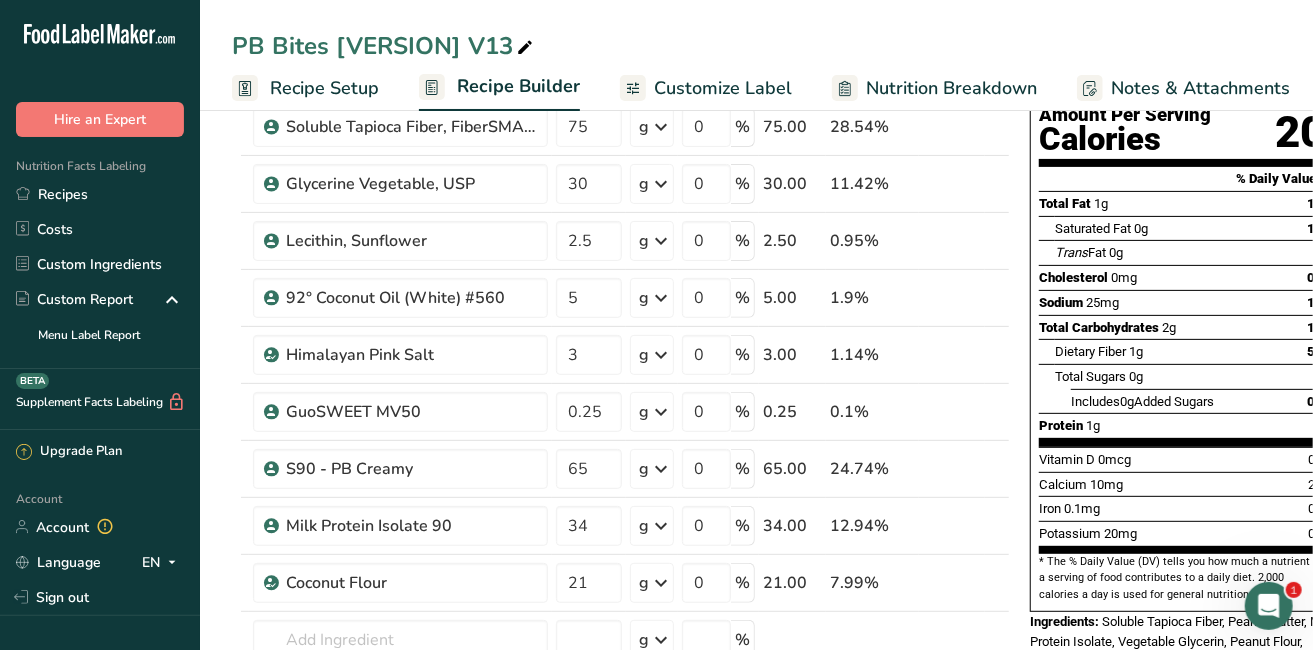 scroll, scrollTop: 237, scrollLeft: 0, axis: vertical 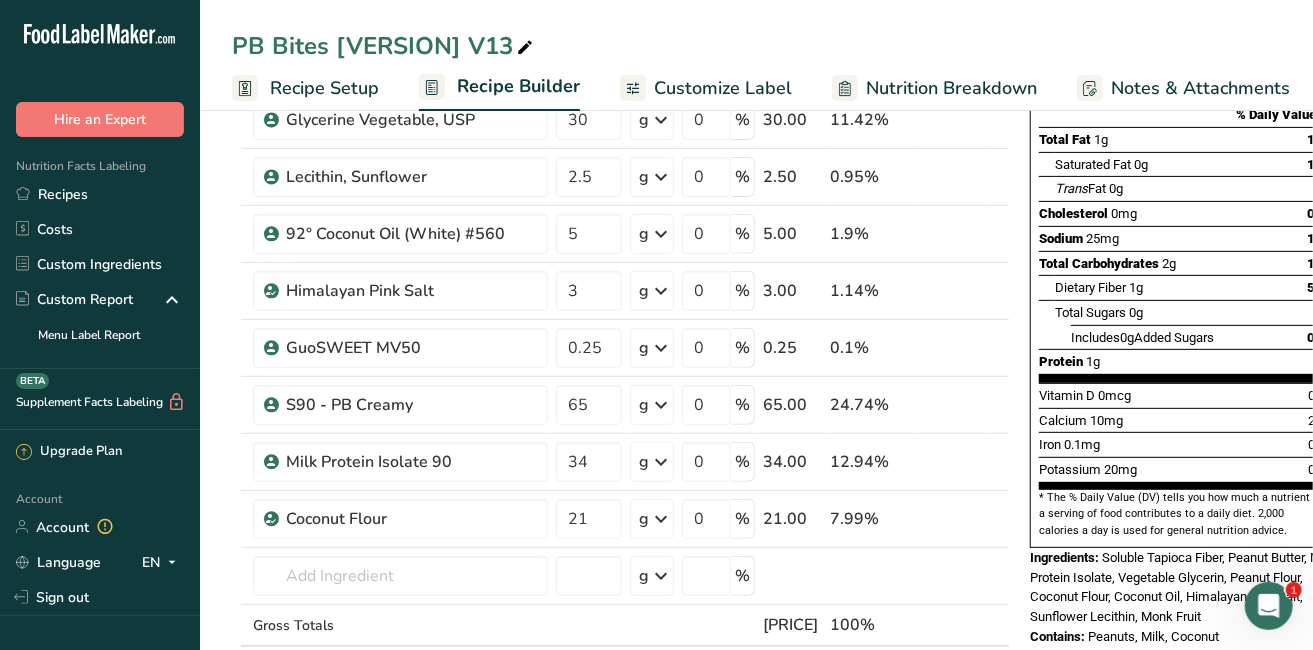 click on "Recipes" at bounding box center (100, 194) 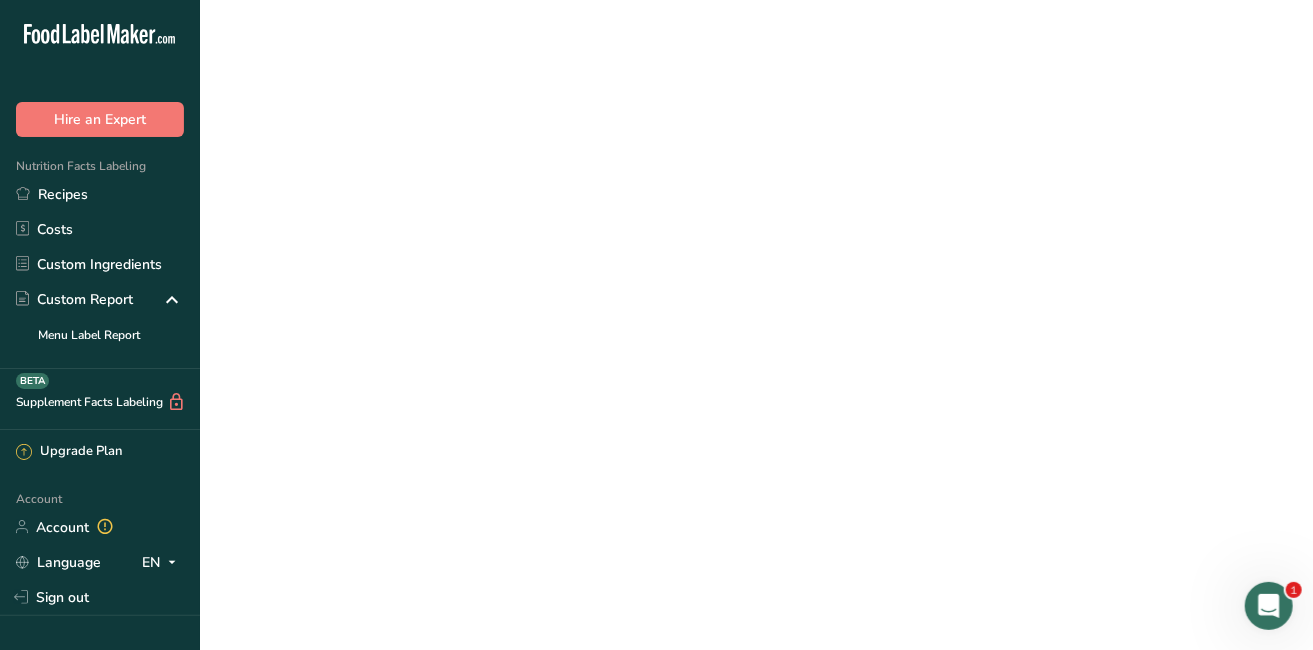 scroll, scrollTop: 0, scrollLeft: 0, axis: both 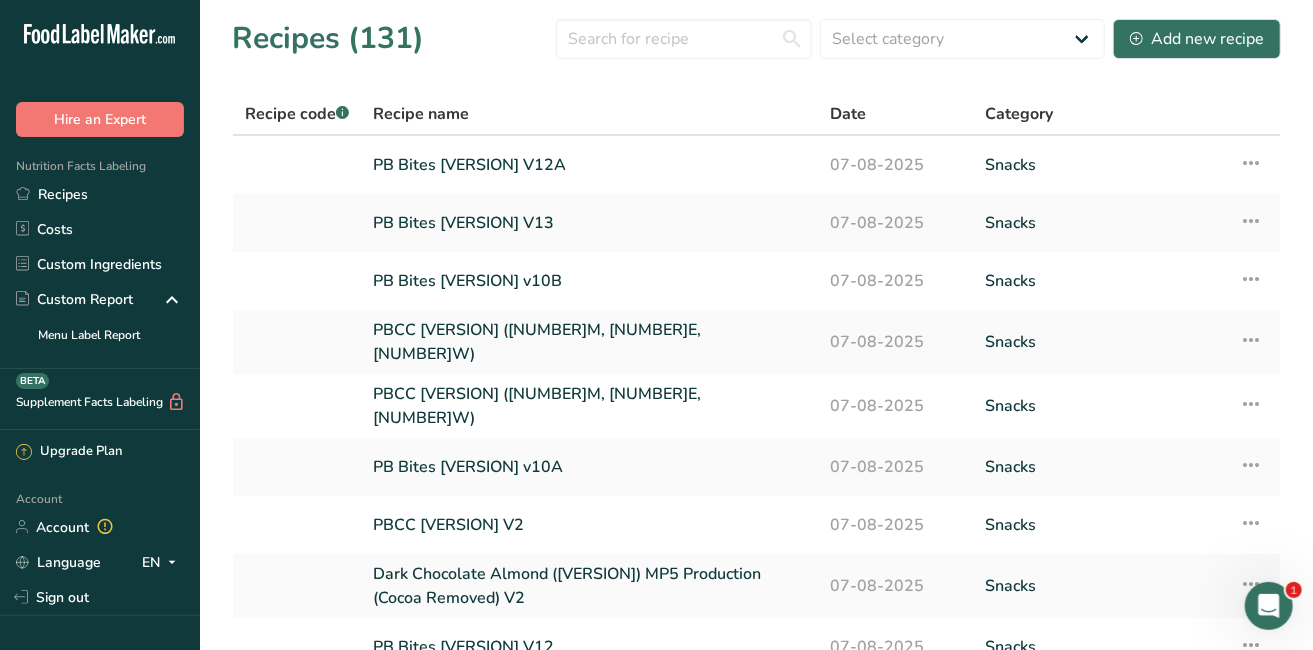click on "PB Bites [VERSION] V12A" at bounding box center [589, 165] 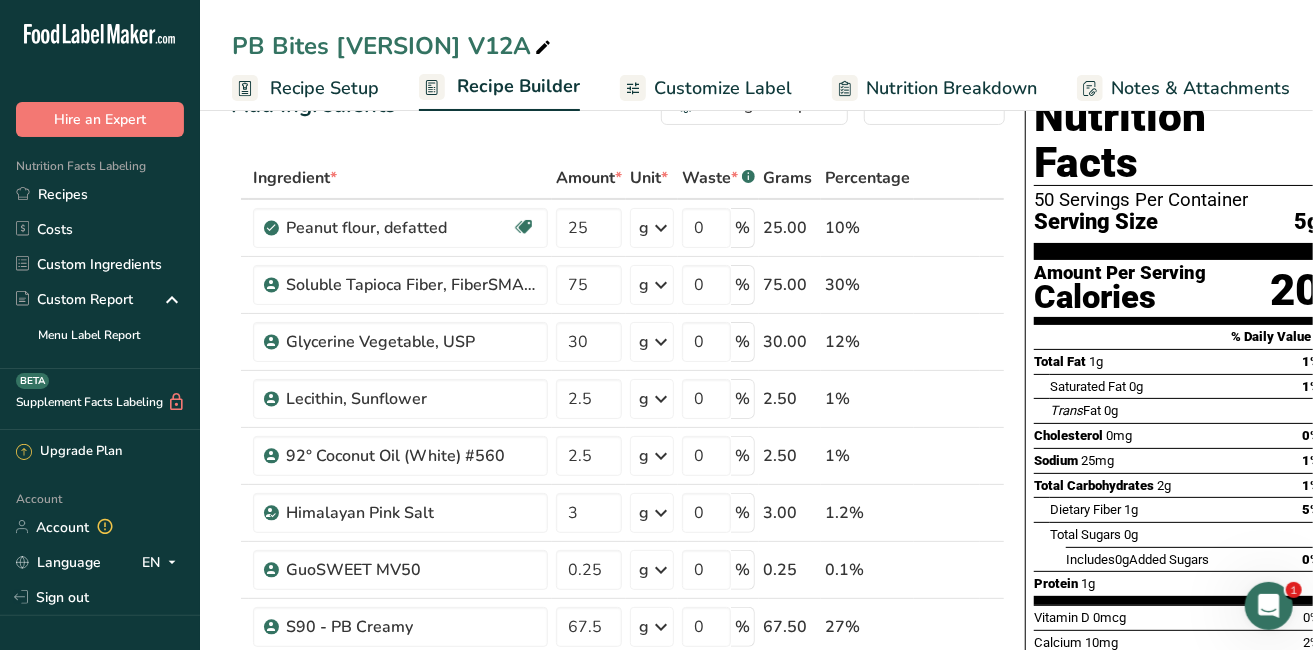 scroll, scrollTop: 103, scrollLeft: 0, axis: vertical 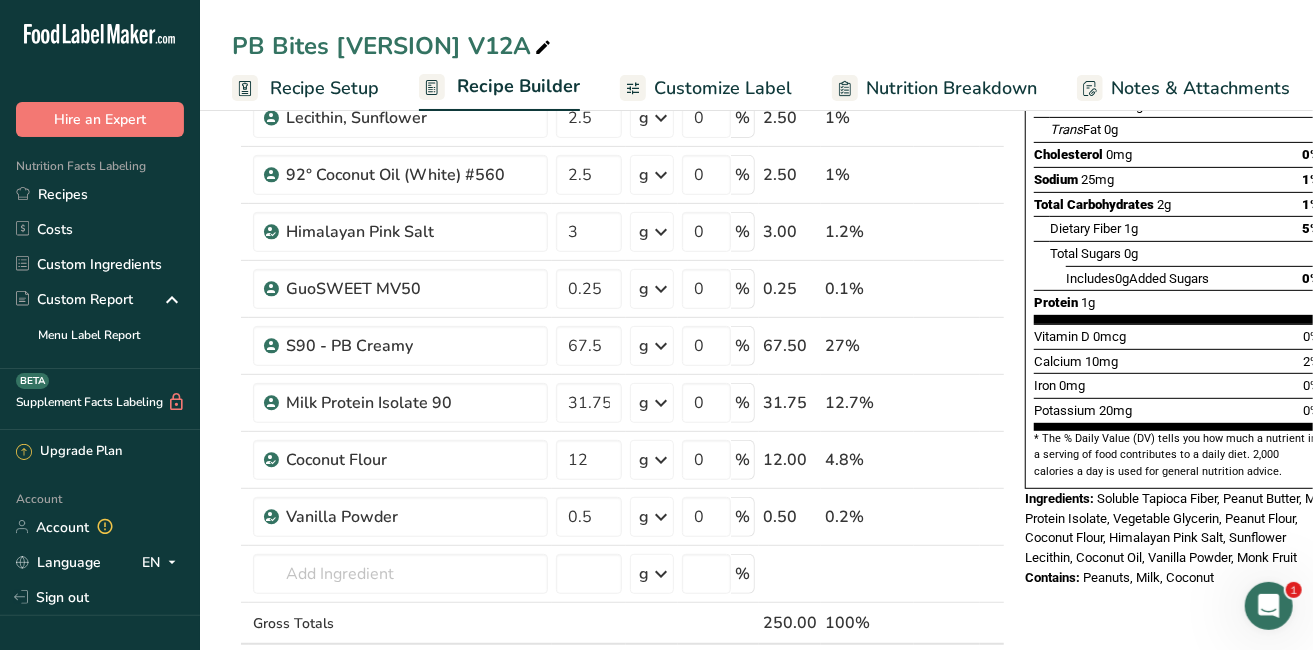 click on "Recipes" at bounding box center [100, 194] 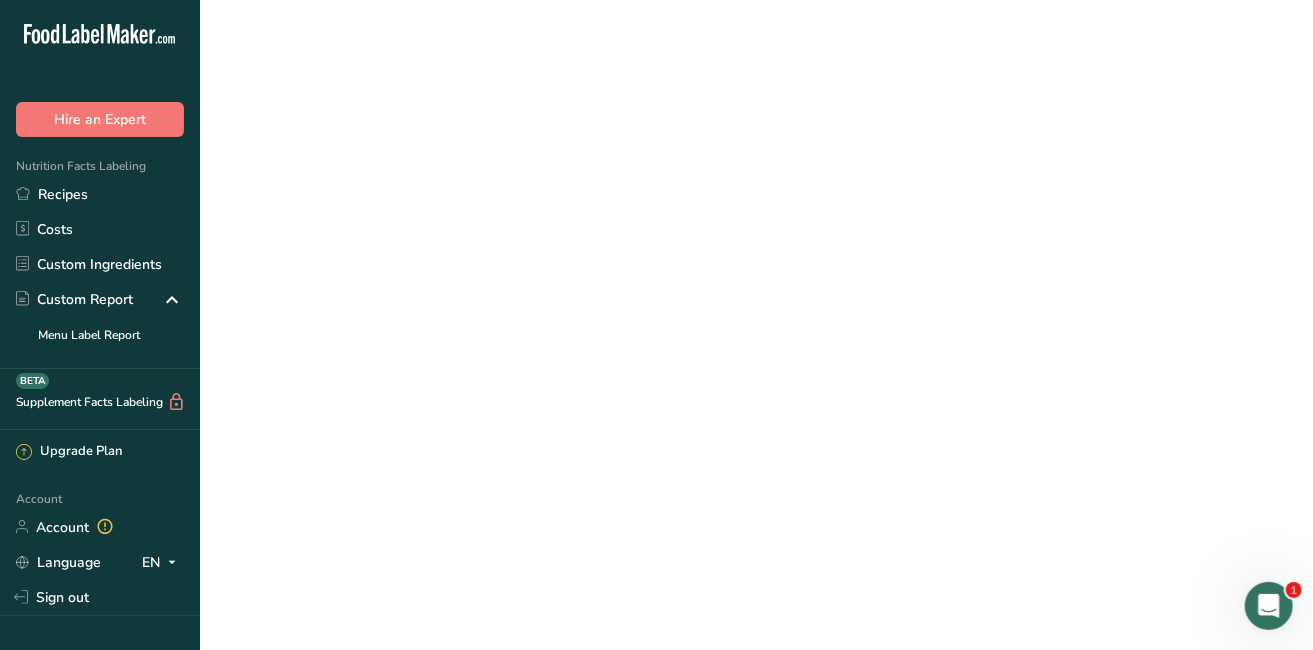 scroll, scrollTop: 0, scrollLeft: 0, axis: both 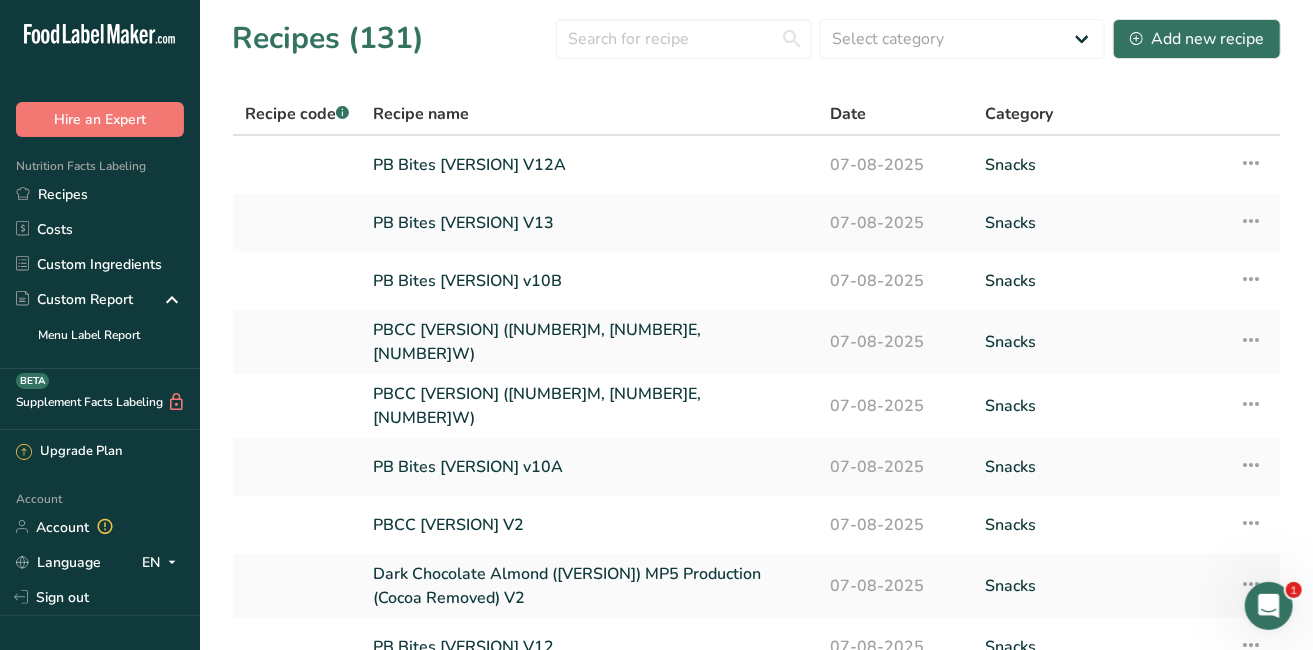 click on "PB Bites [VERSION] V13" at bounding box center [589, 223] 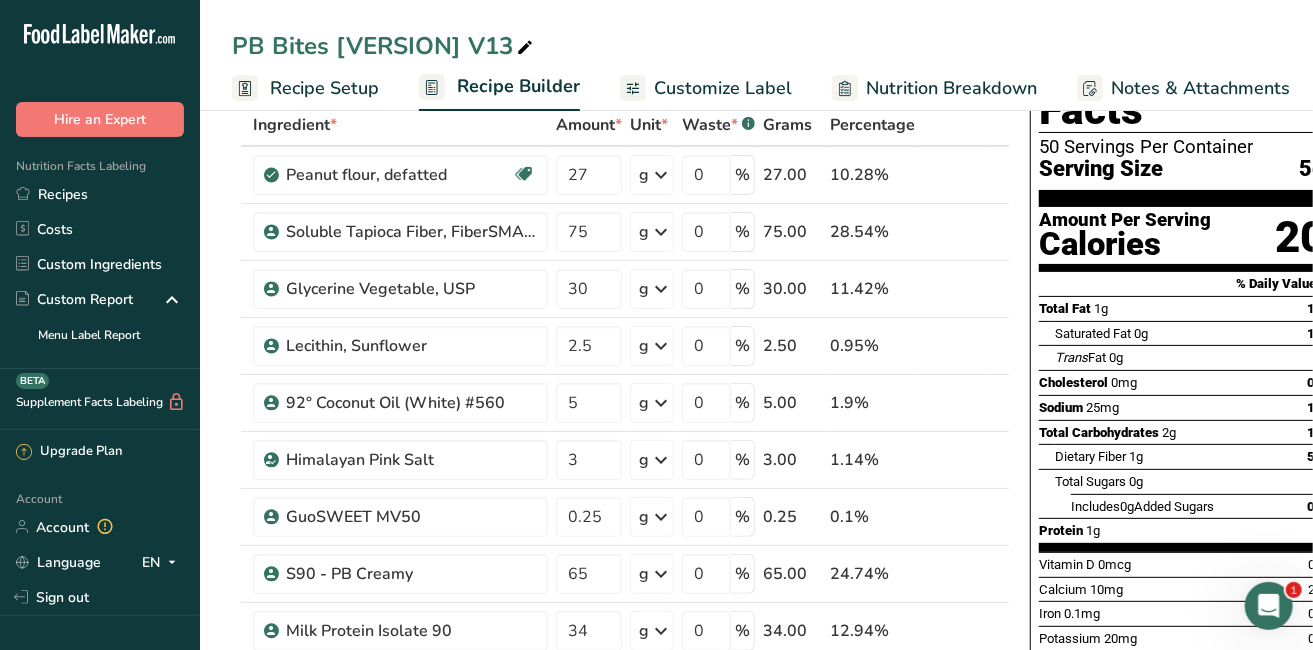 scroll, scrollTop: 133, scrollLeft: 0, axis: vertical 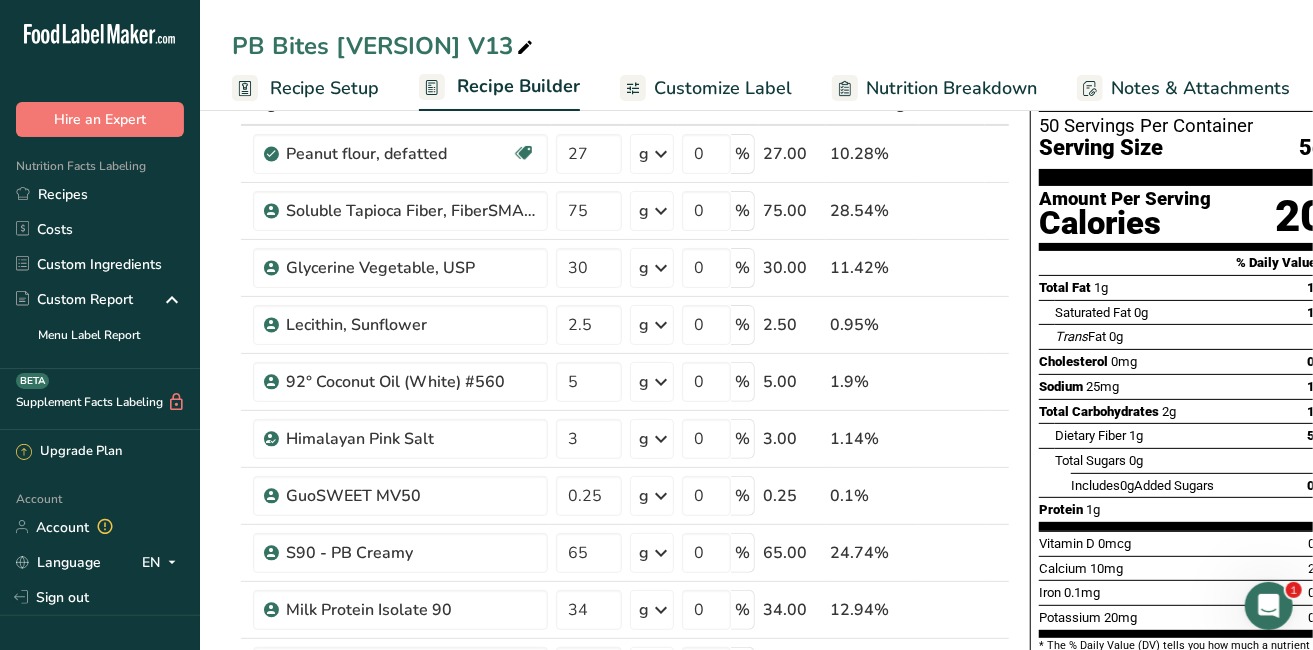 click on "Recipes" at bounding box center [100, 194] 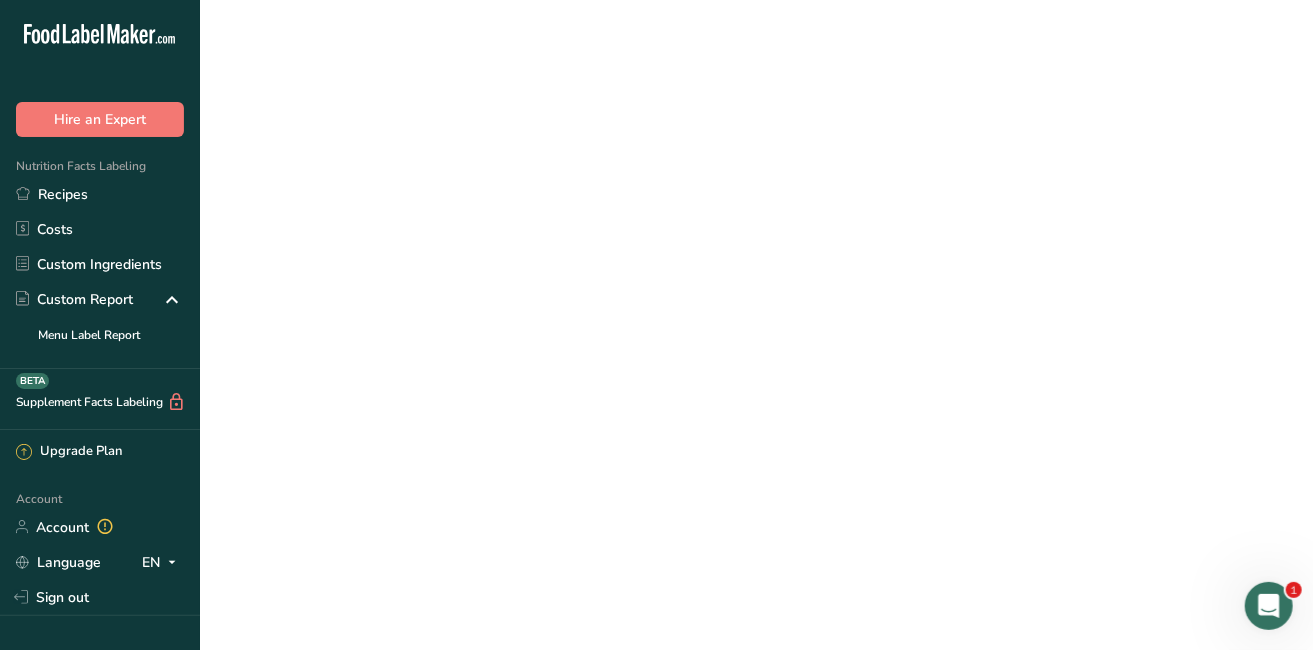 scroll, scrollTop: 0, scrollLeft: 0, axis: both 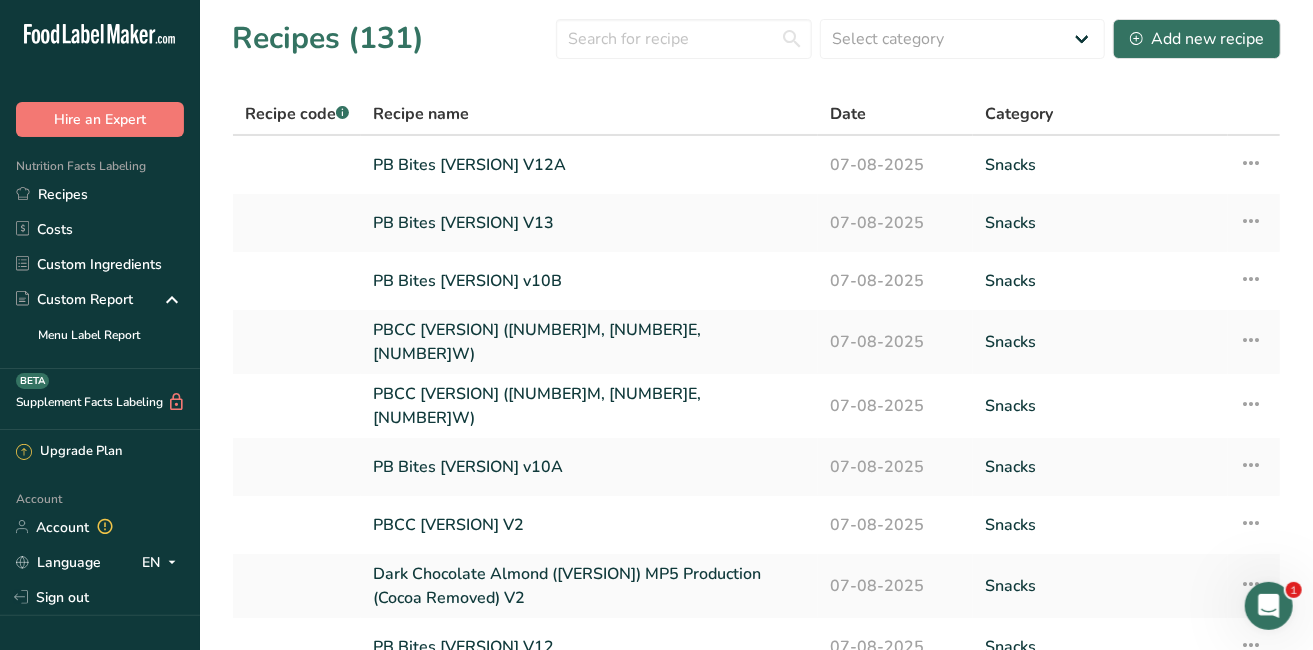 click on "PB Bites [VERSION] V13" at bounding box center [589, 223] 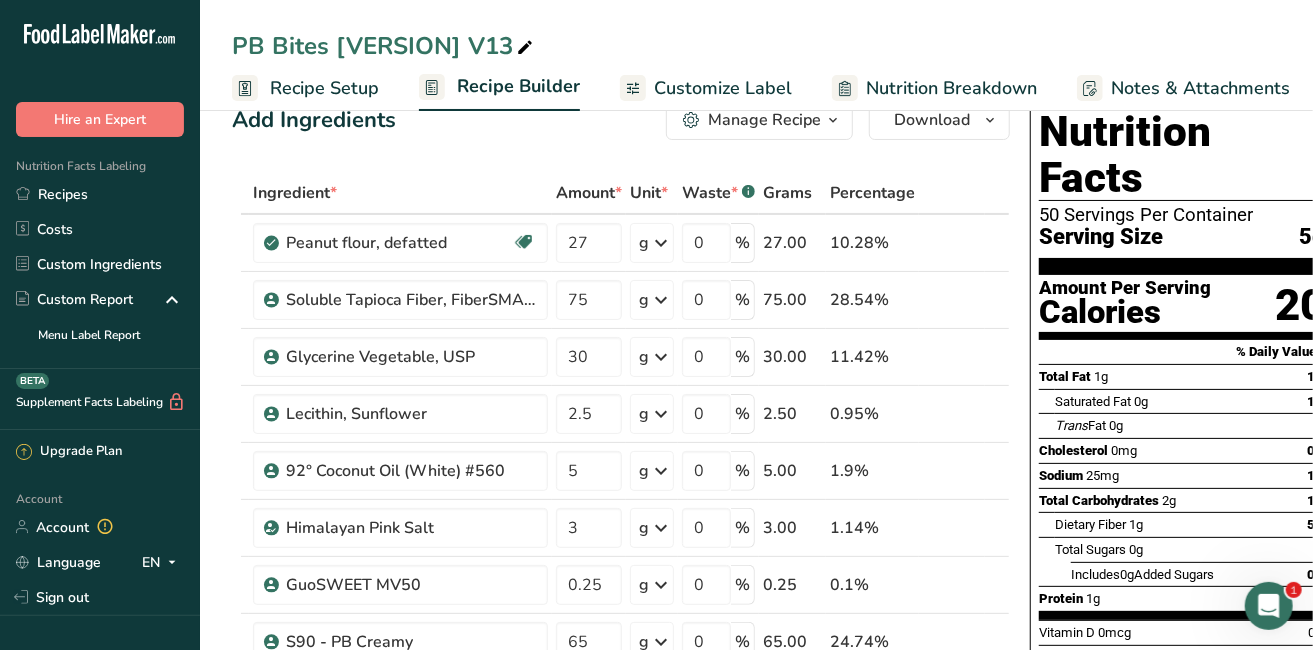 scroll, scrollTop: 59, scrollLeft: 0, axis: vertical 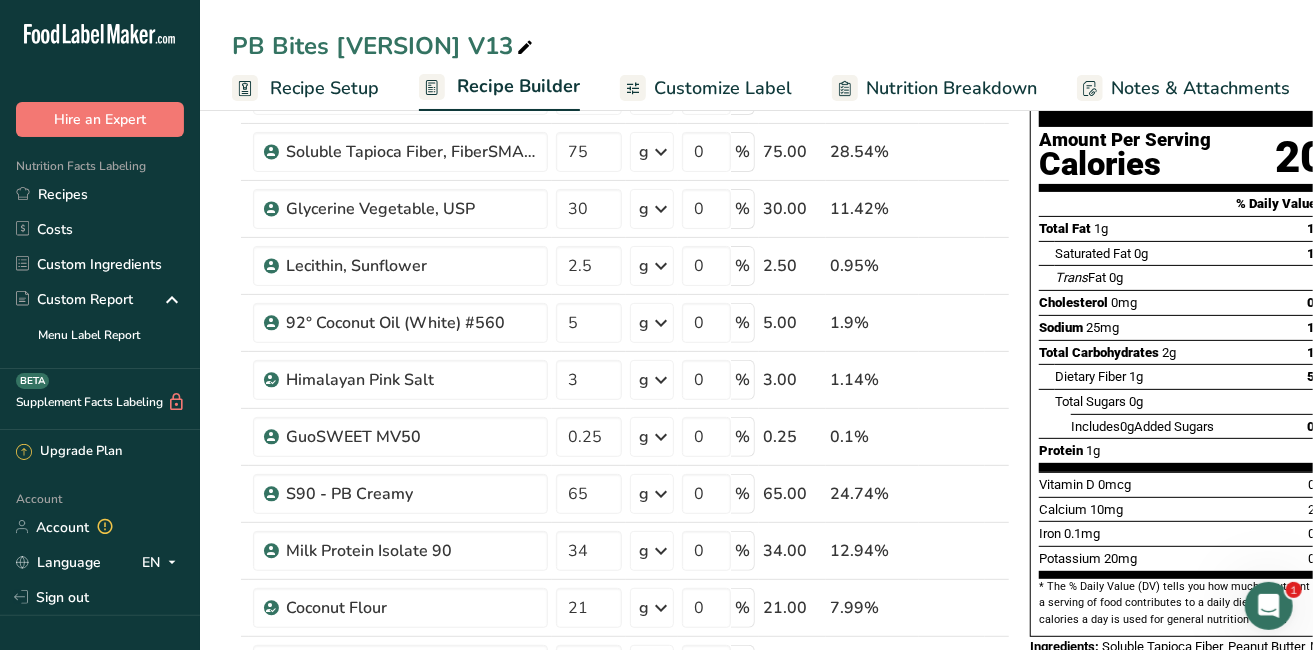 click on "Recipes" at bounding box center [100, 194] 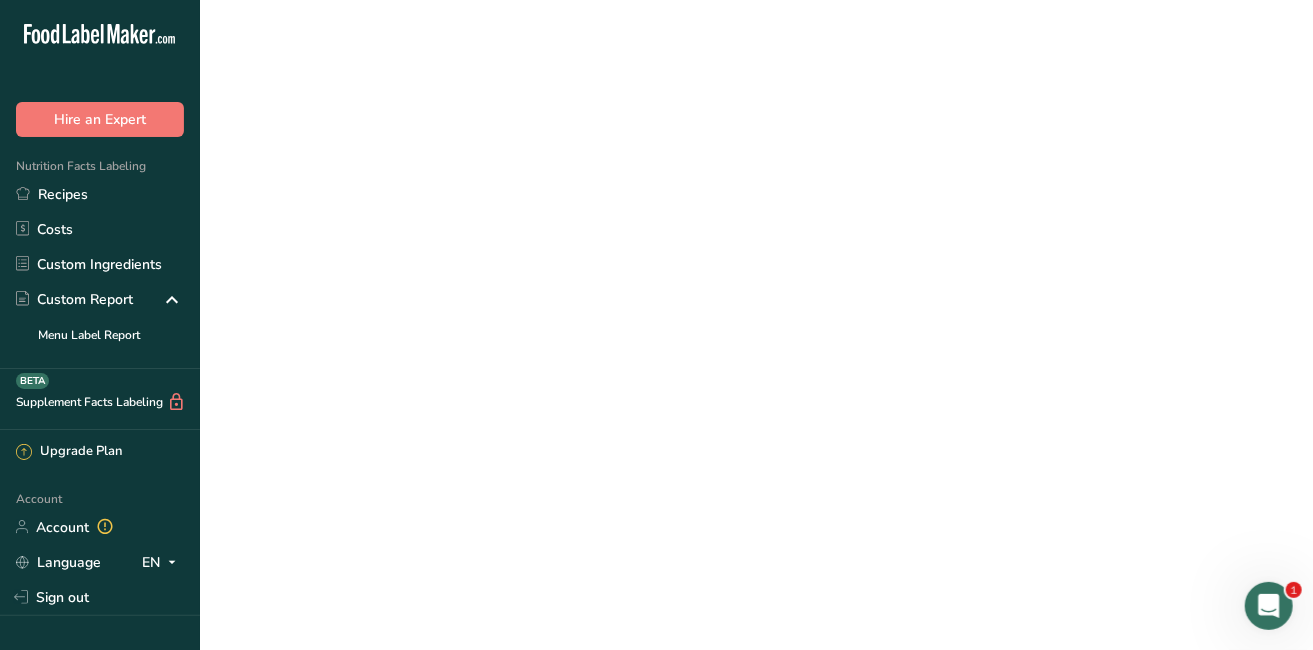 scroll, scrollTop: 0, scrollLeft: 0, axis: both 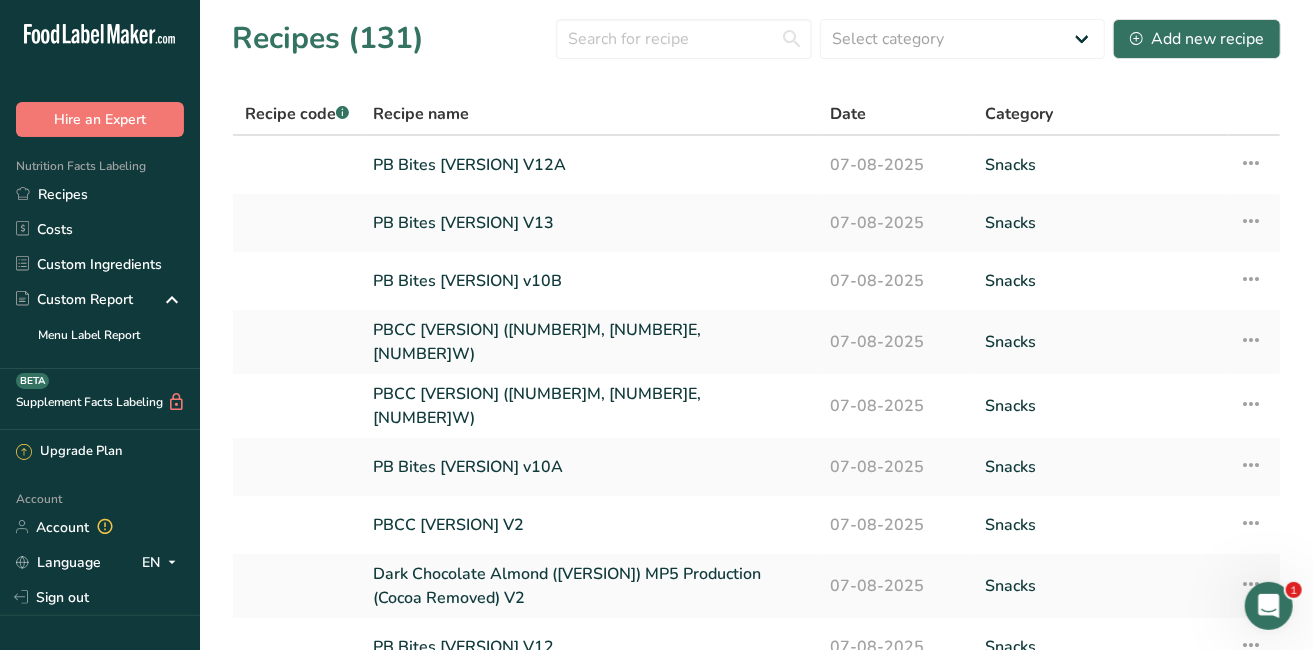 click on "PB Bites [VERSION] v10B" at bounding box center [589, 281] 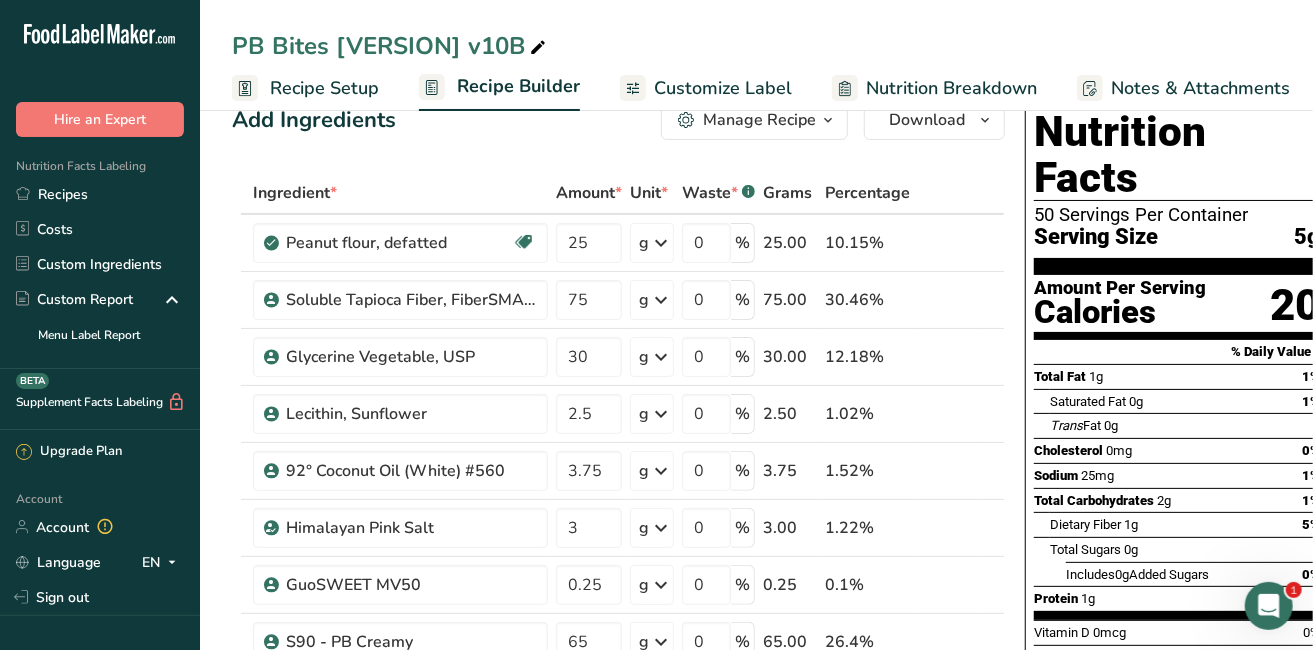 scroll, scrollTop: 148, scrollLeft: 0, axis: vertical 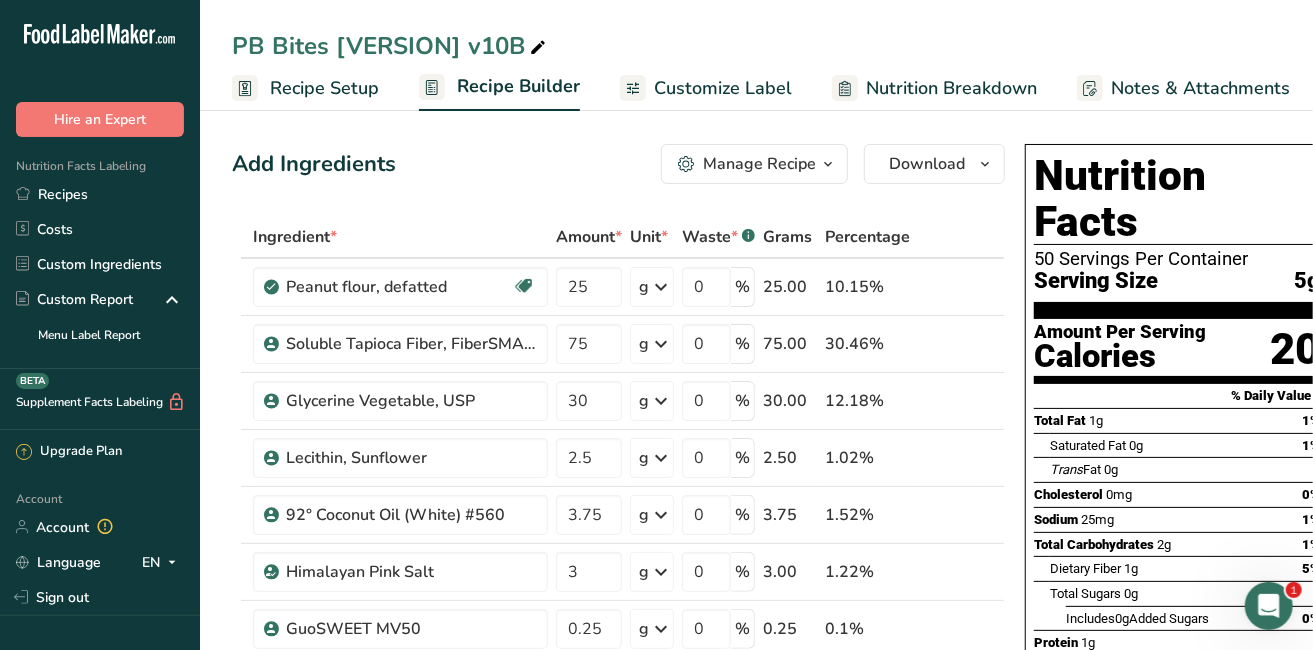 click on "Recipes" at bounding box center (100, 194) 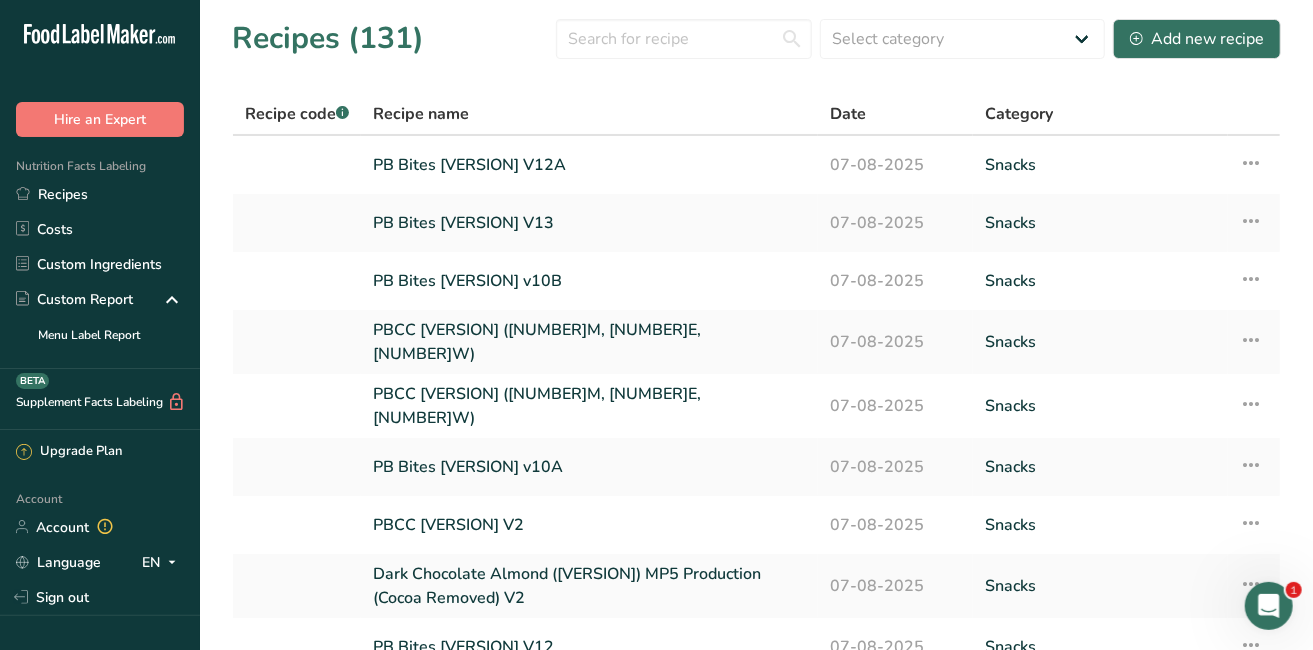 click on "PB Bites [VERSION] V12A" at bounding box center (589, 165) 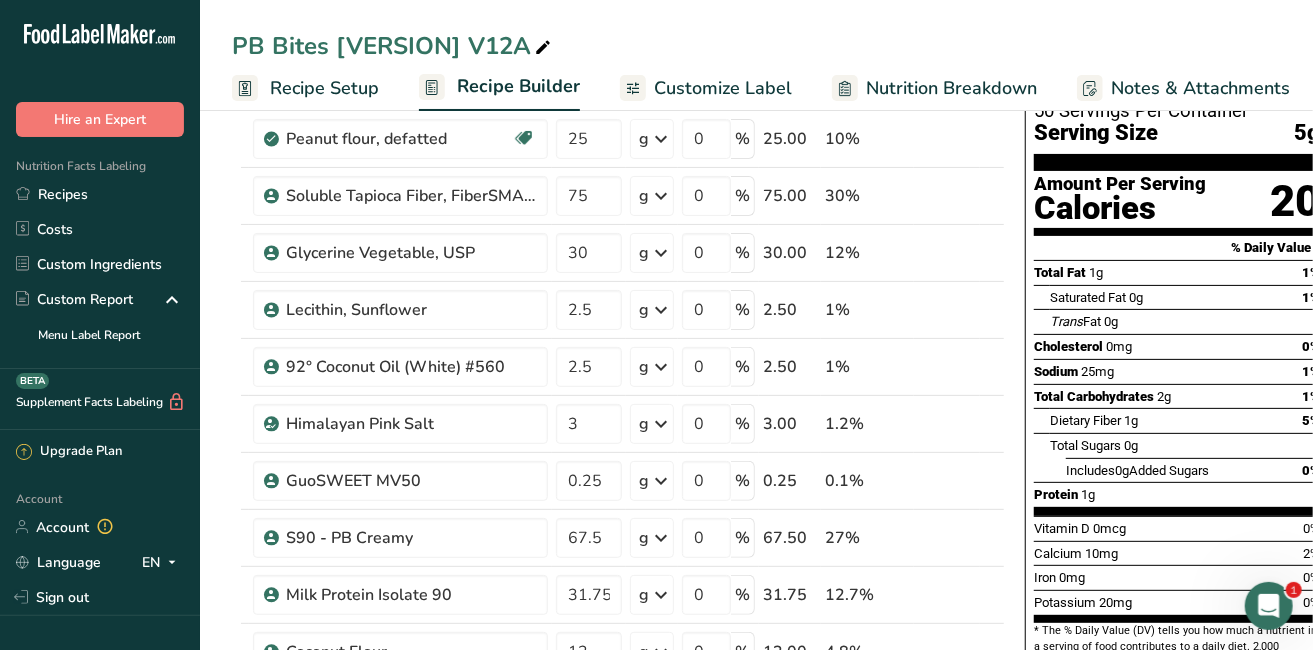 scroll, scrollTop: 178, scrollLeft: 0, axis: vertical 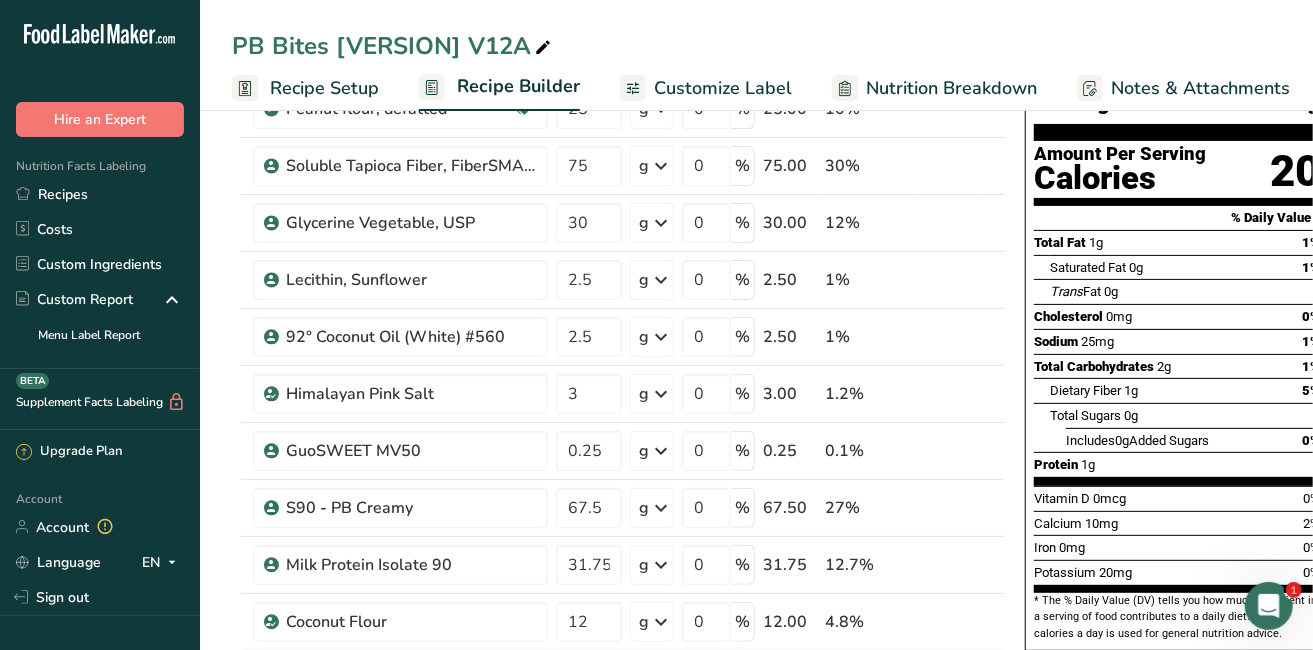 click on "Recipes" at bounding box center [100, 194] 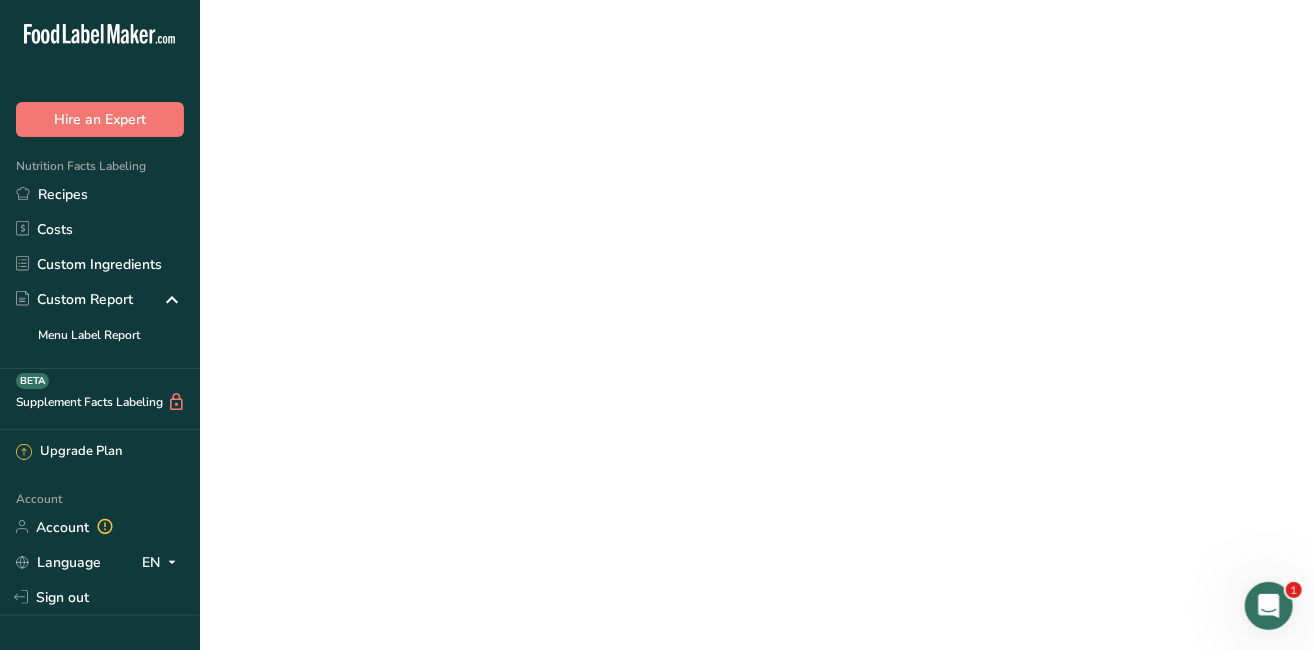 scroll, scrollTop: 0, scrollLeft: 0, axis: both 